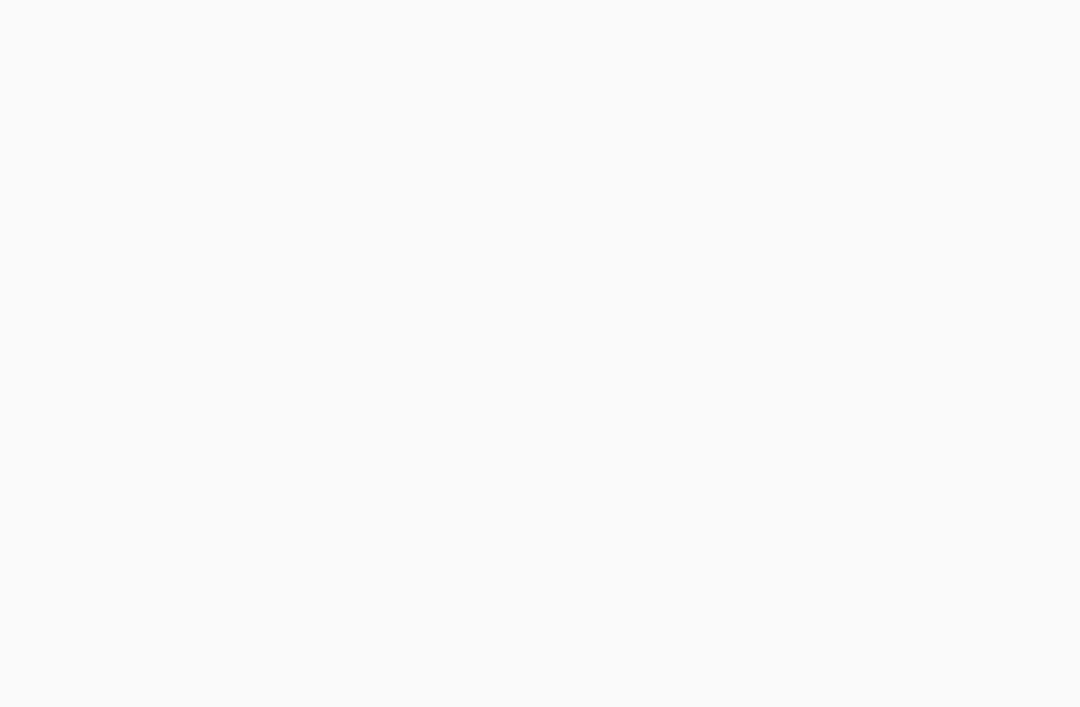 scroll, scrollTop: 0, scrollLeft: 0, axis: both 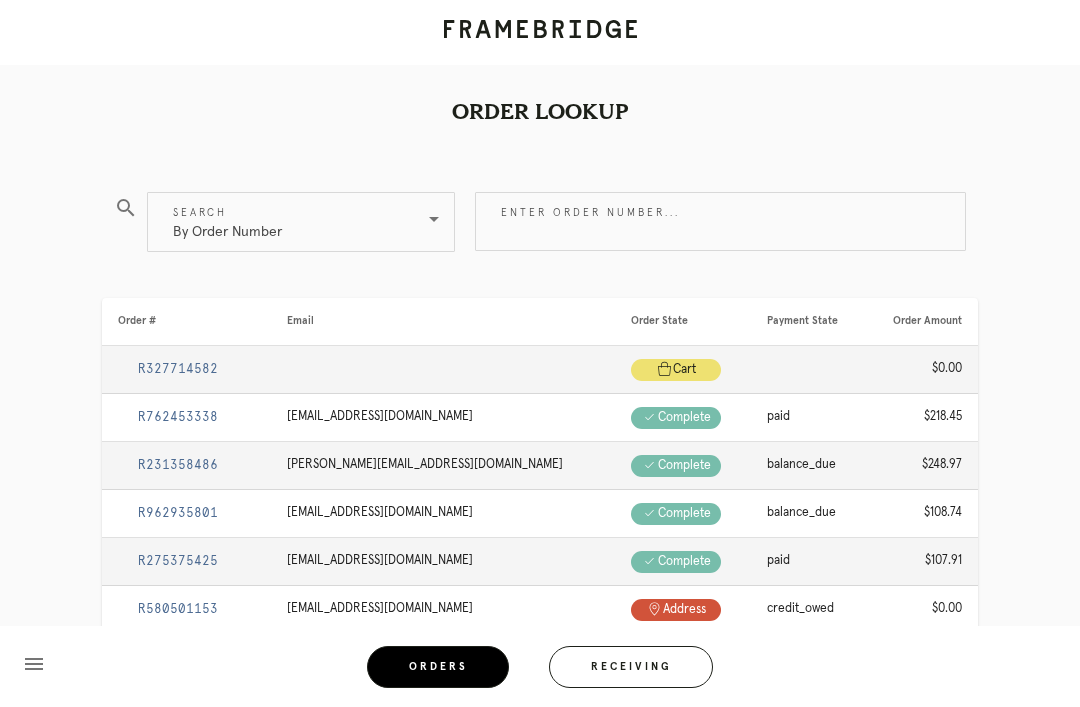 click on "Enter order number..." at bounding box center [720, 221] 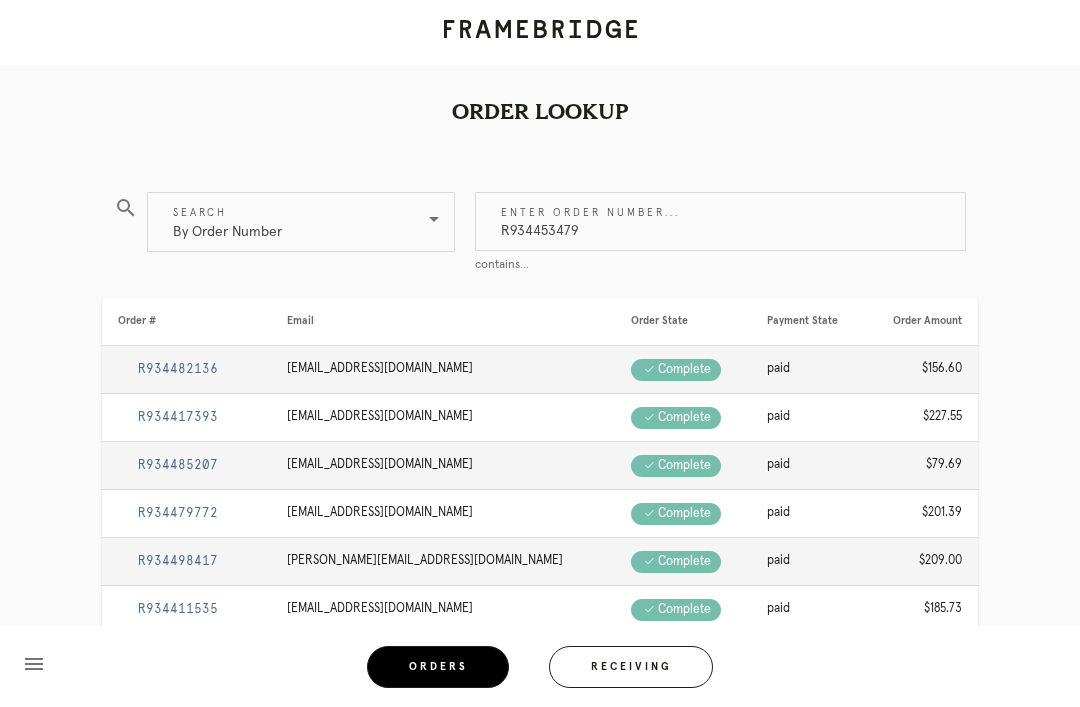 type on "R934453479" 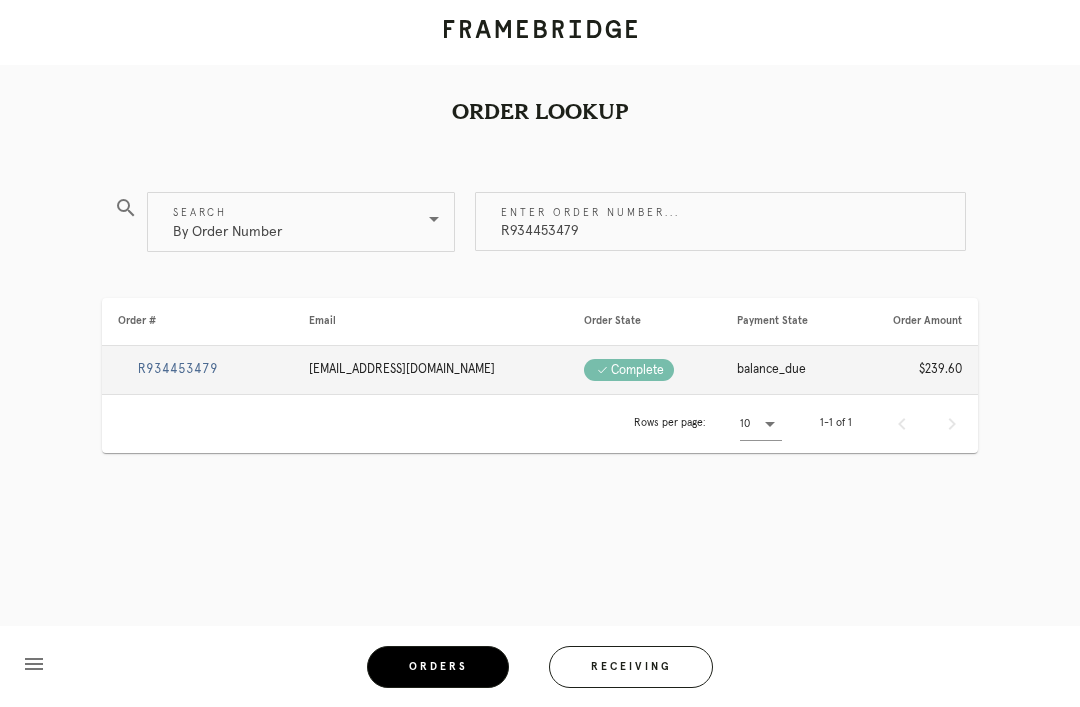 click on "R934453479" at bounding box center (178, 369) 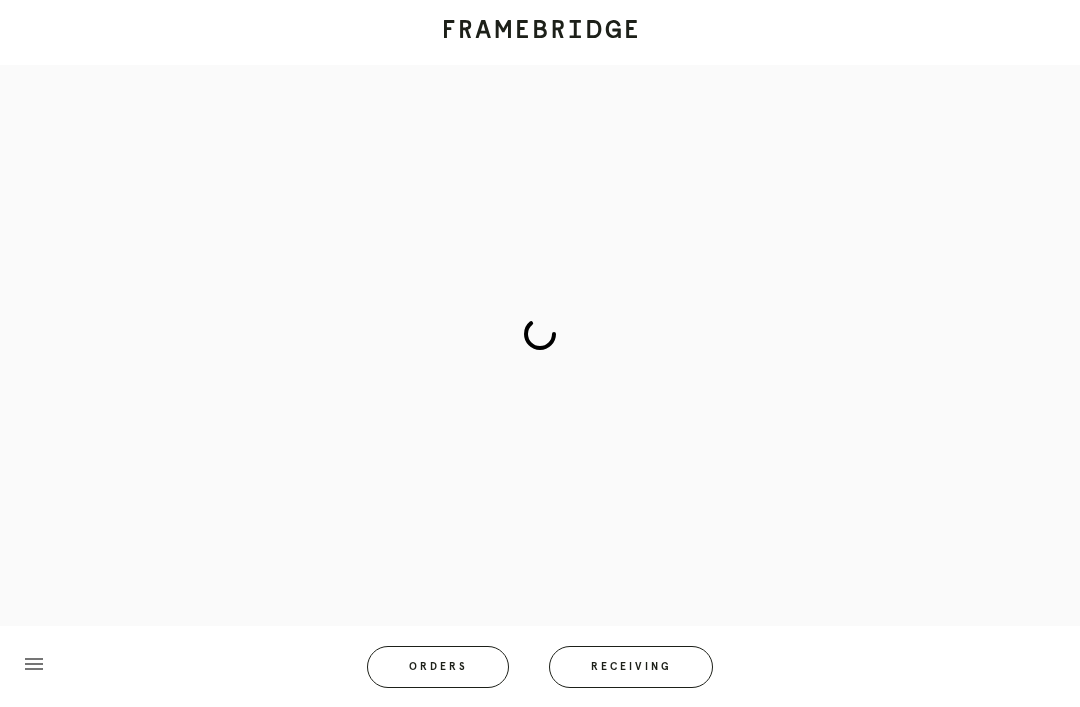 click at bounding box center (540, 334) 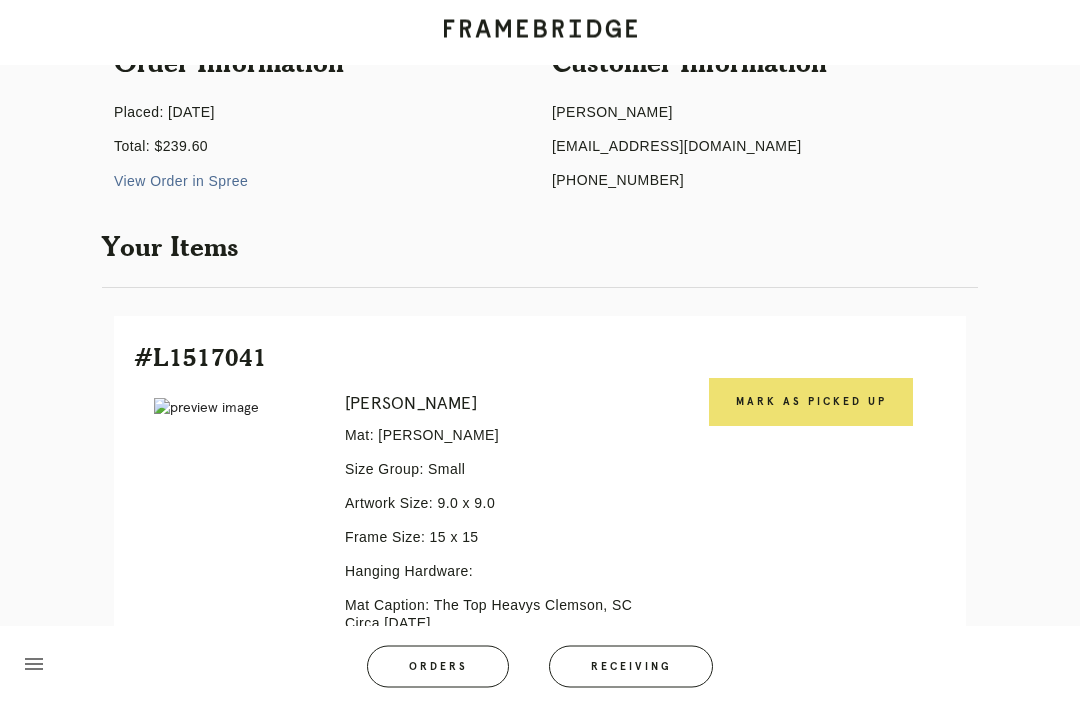 click on "Mark as Picked Up" at bounding box center [811, 403] 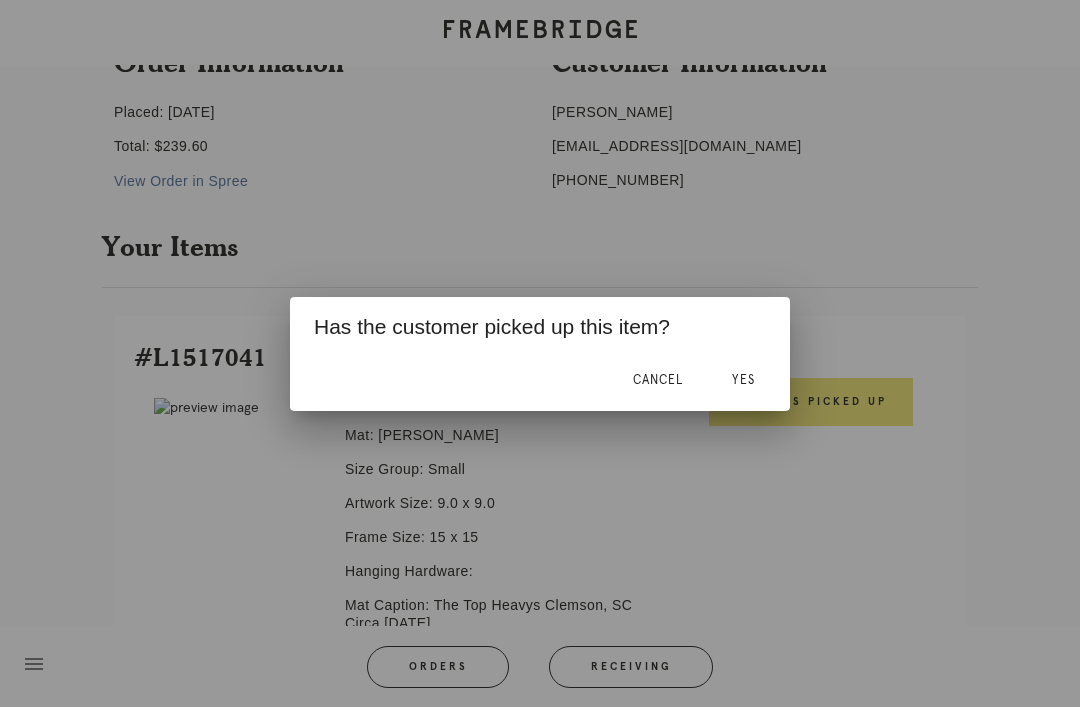 click on "Yes" at bounding box center (743, 380) 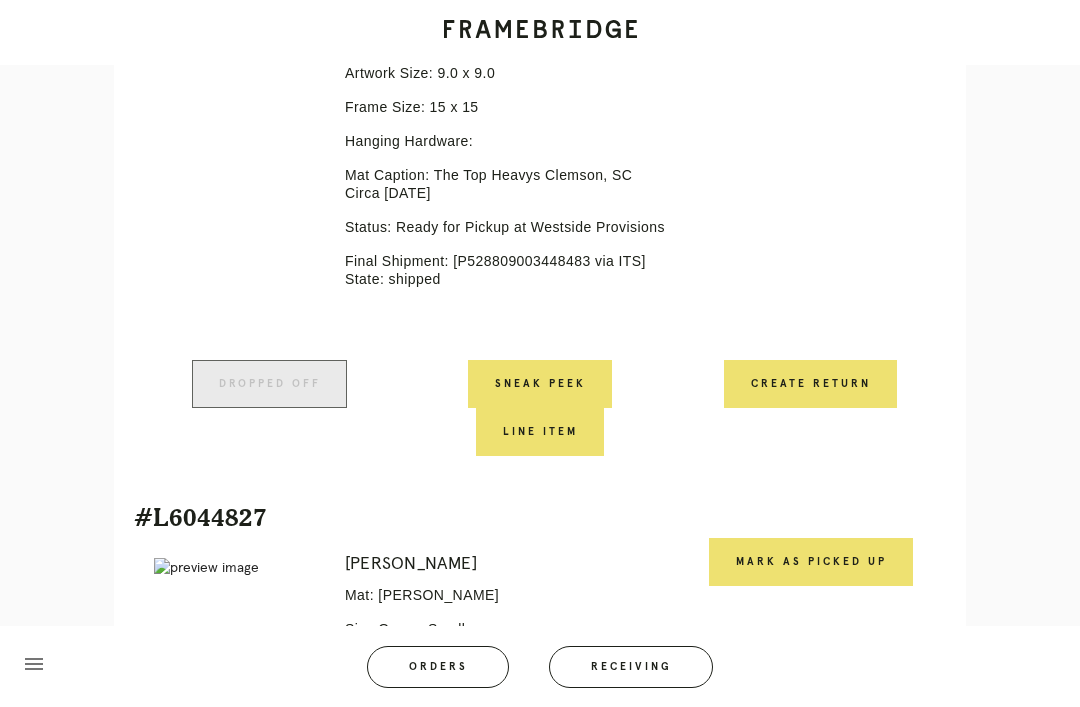 scroll, scrollTop: 730, scrollLeft: 0, axis: vertical 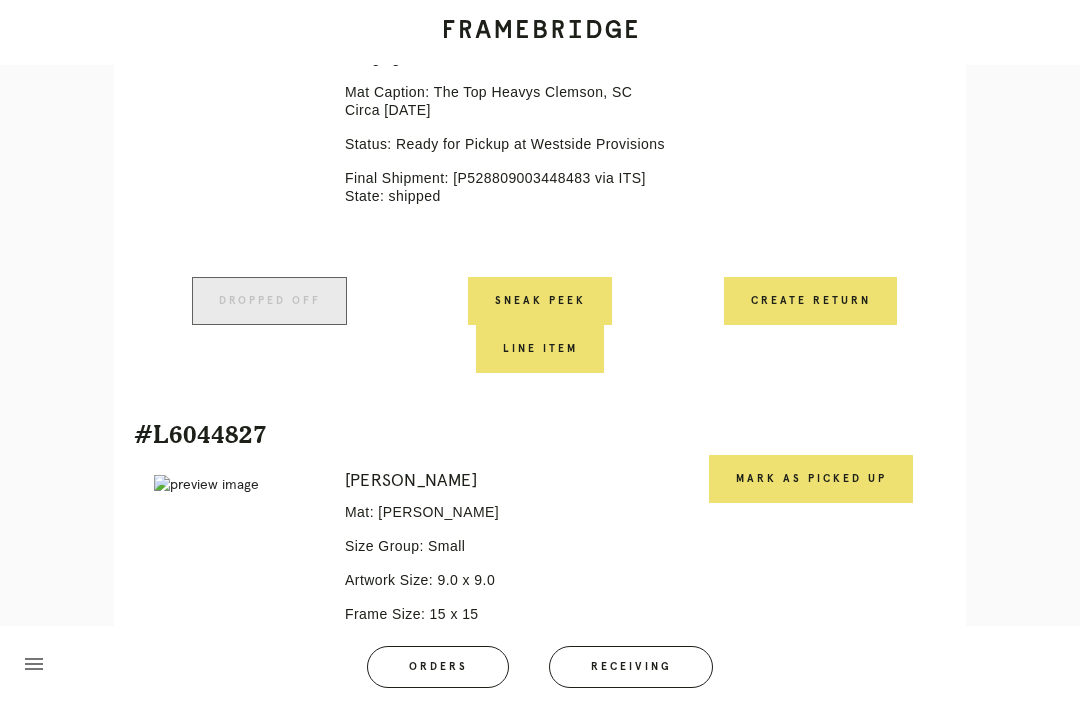 click on "Mark as Picked Up" at bounding box center (811, 479) 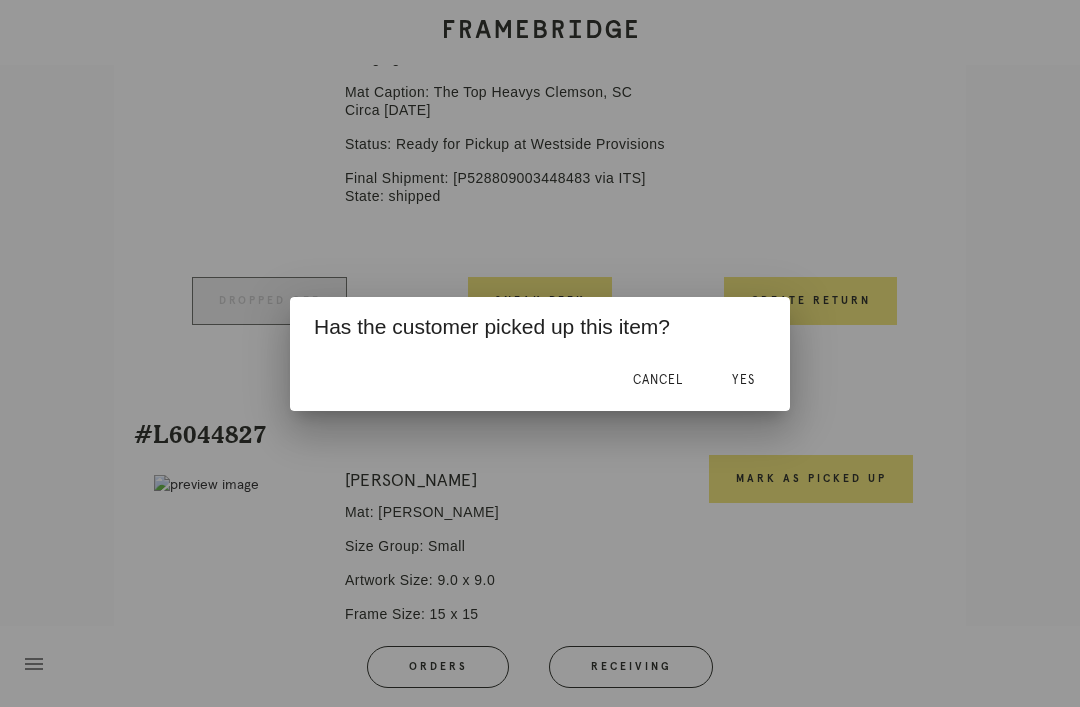 click on "Yes" at bounding box center (743, 380) 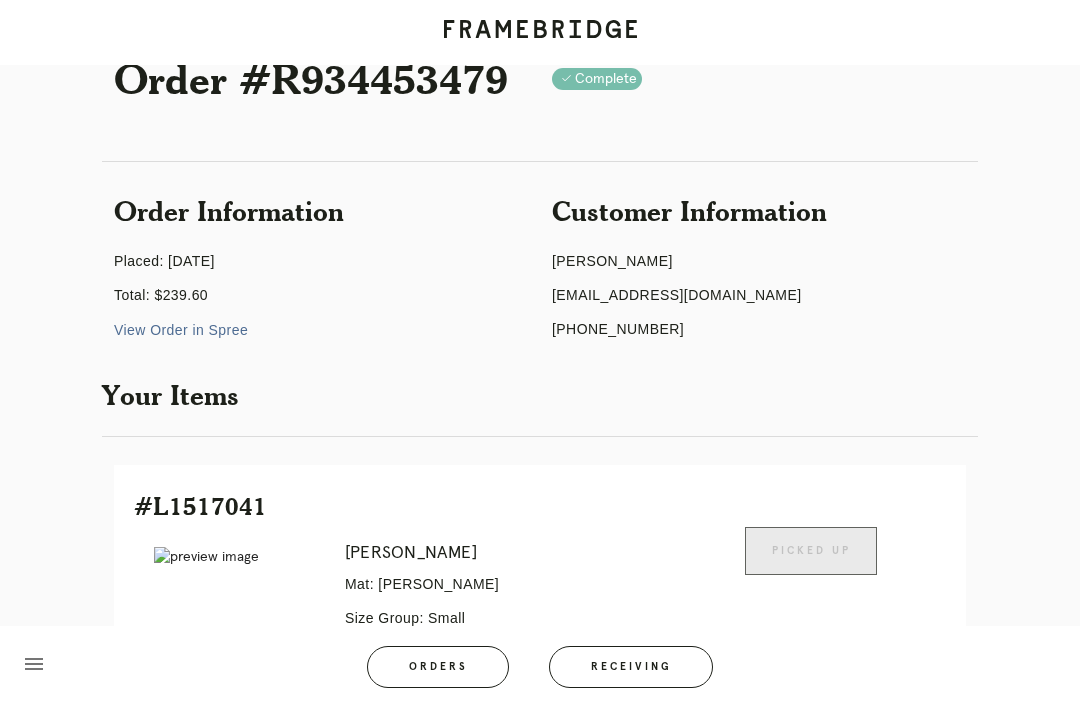 scroll, scrollTop: 0, scrollLeft: 0, axis: both 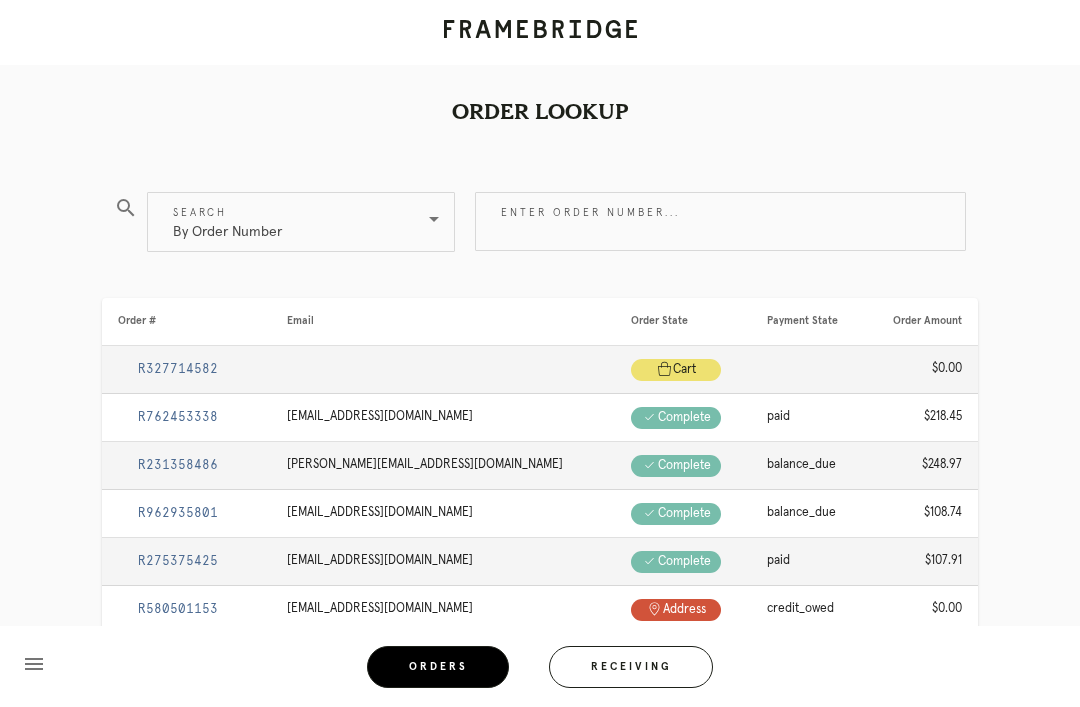 click on "Enter order number..." at bounding box center [720, 221] 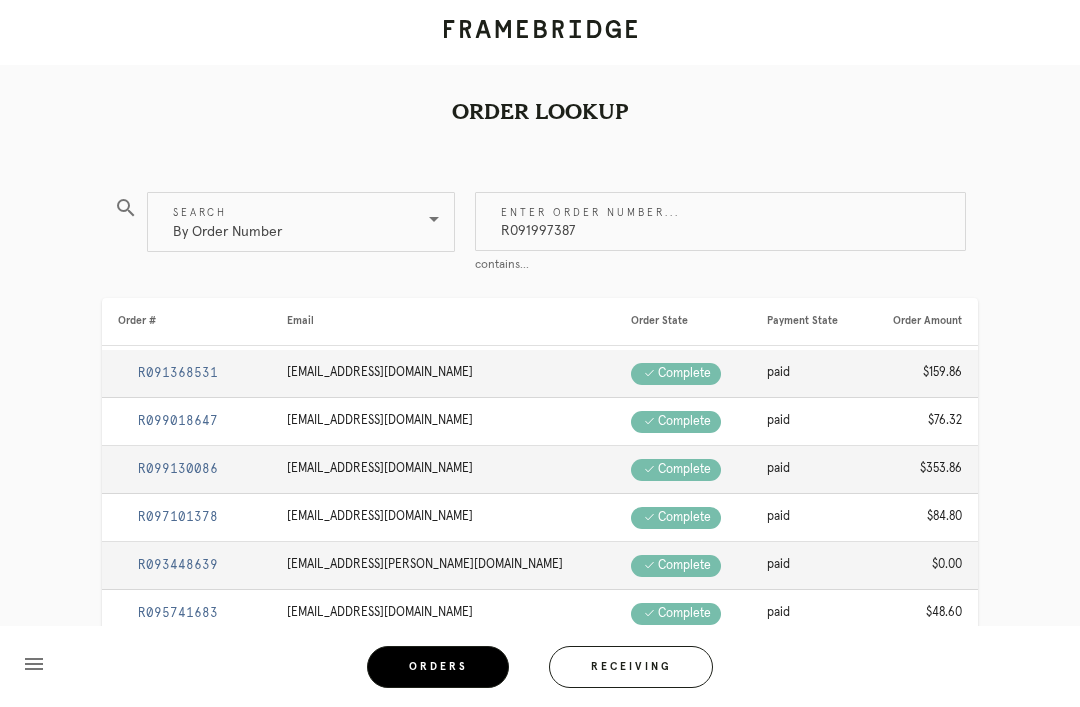type on "R091997387" 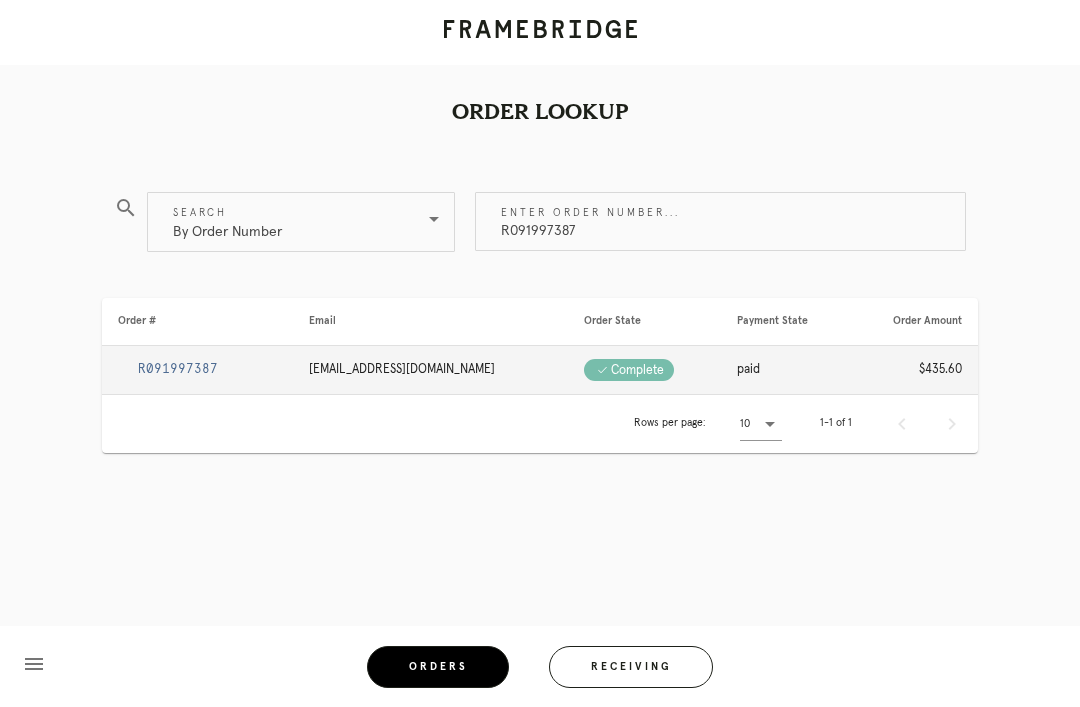 click on "R091997387" at bounding box center [178, 369] 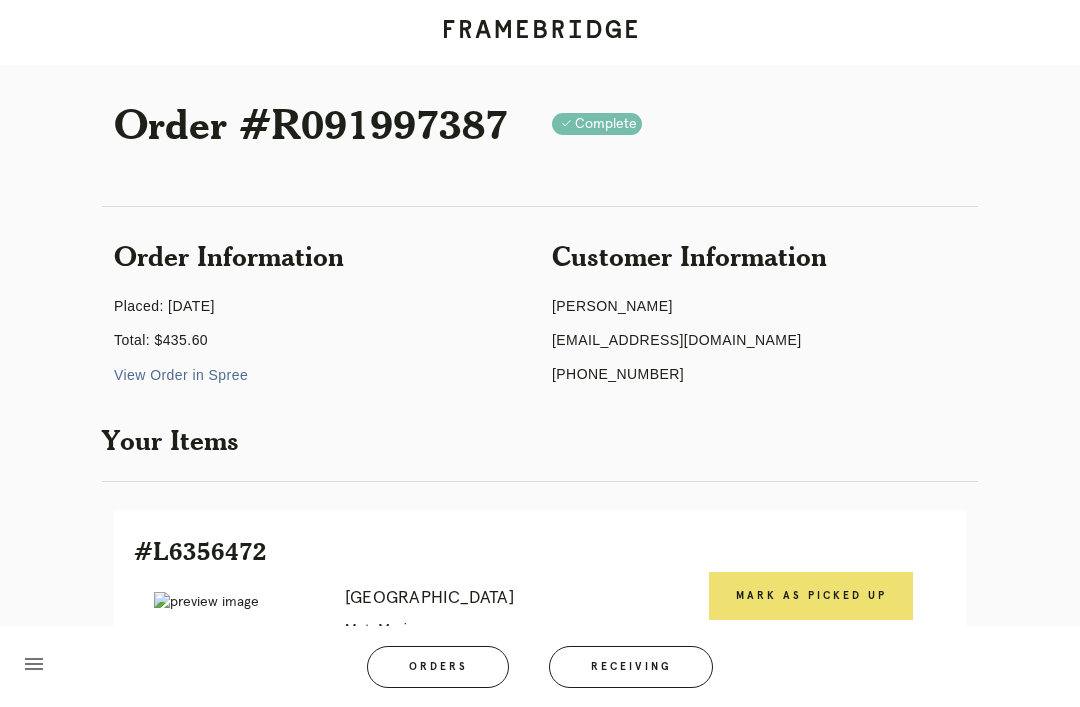 scroll, scrollTop: 209, scrollLeft: 0, axis: vertical 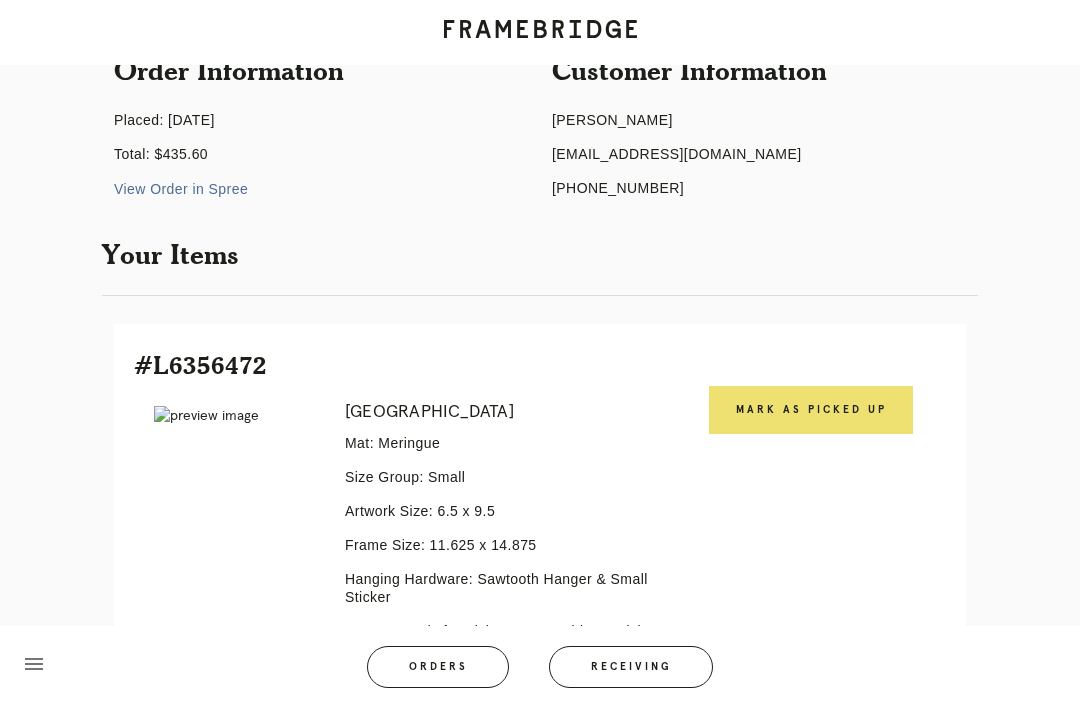 click on "Mark as Picked Up" at bounding box center [811, 410] 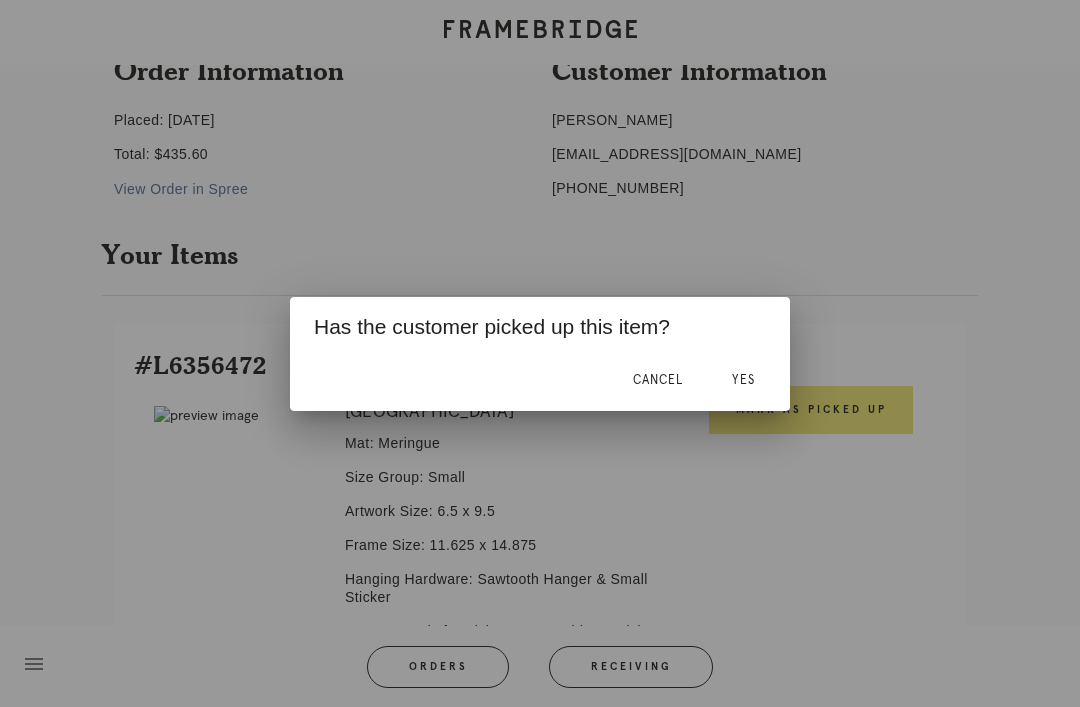 click on "Yes" at bounding box center [743, 380] 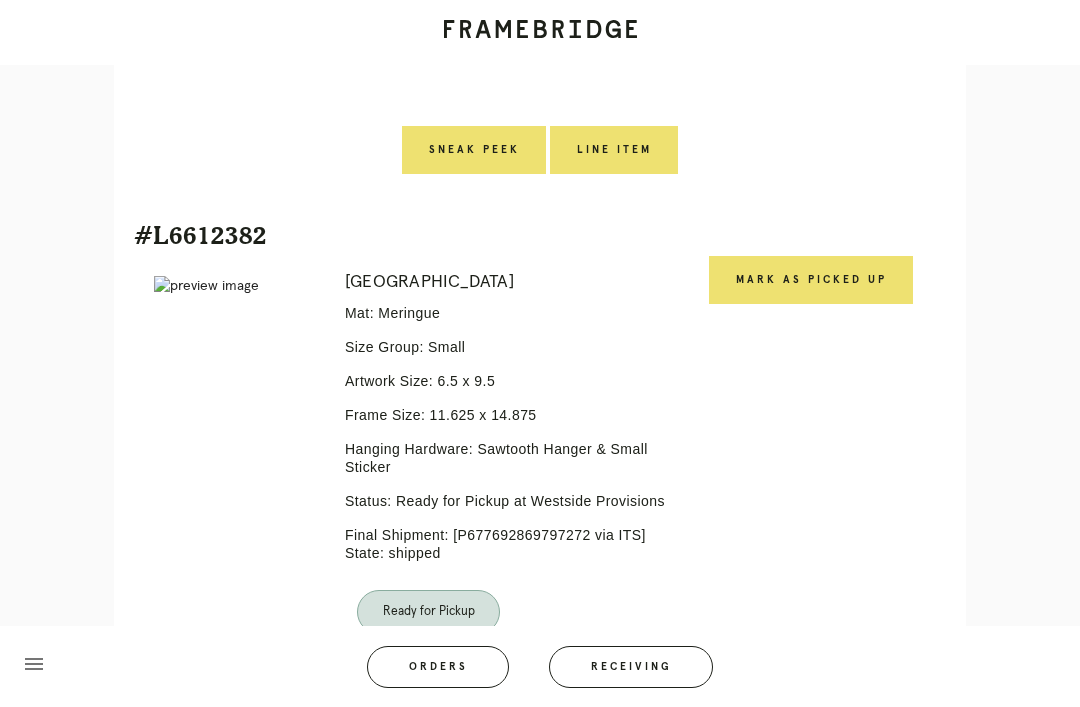 scroll, scrollTop: 1490, scrollLeft: 0, axis: vertical 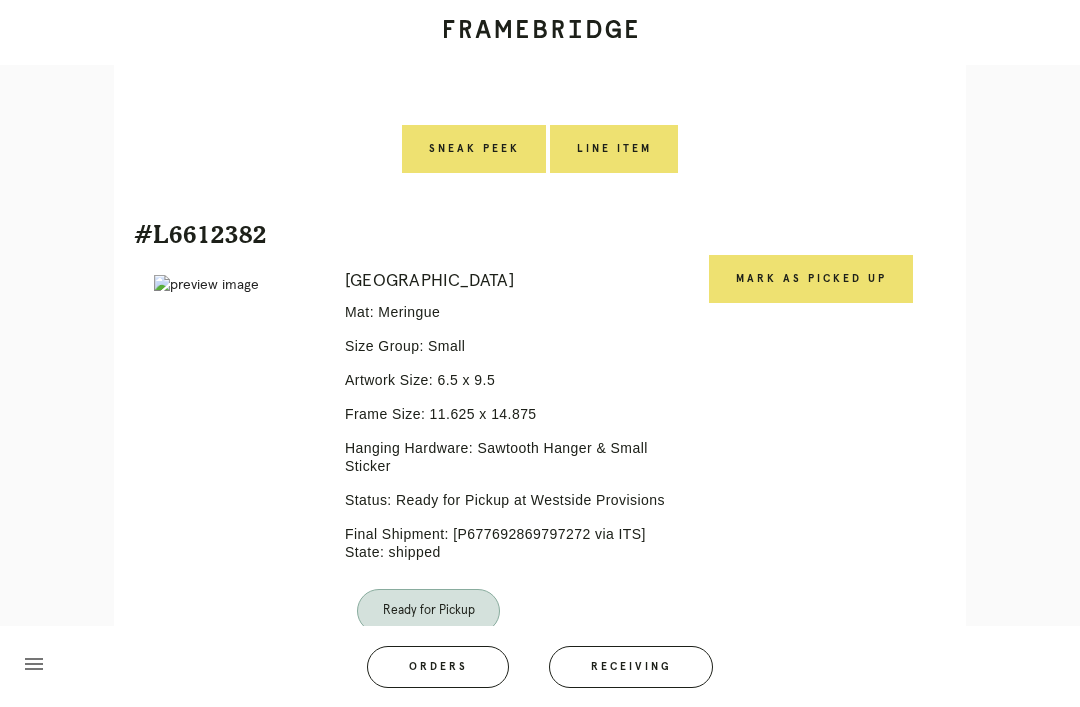 click on "Mark as Picked Up" at bounding box center [811, 279] 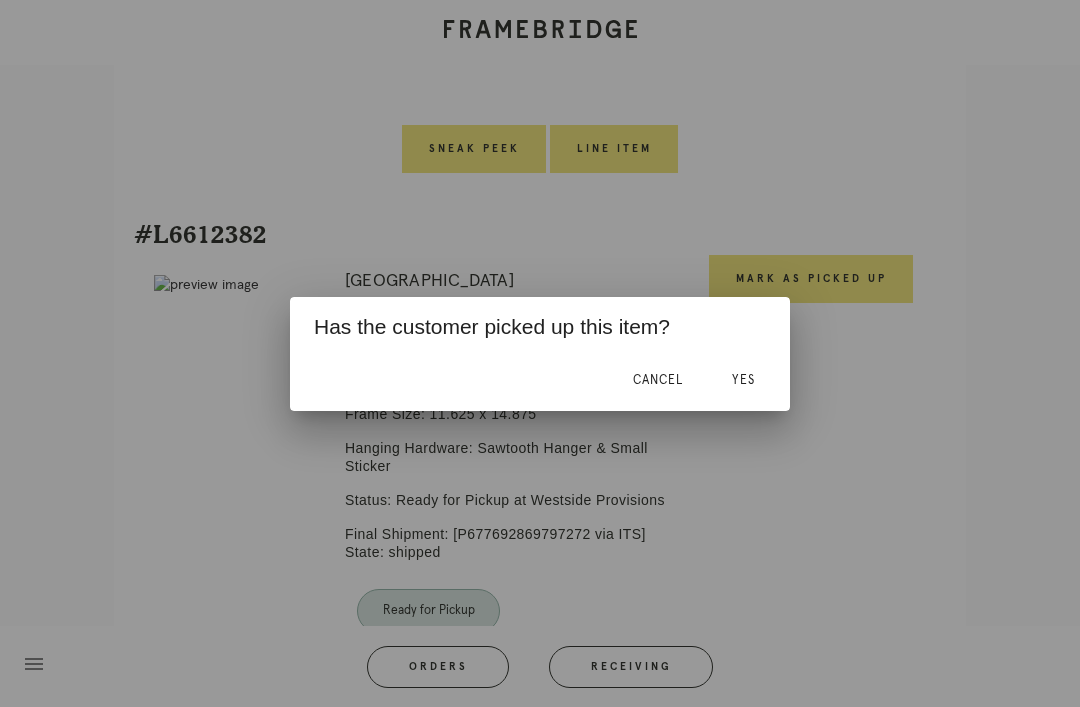 click on "Yes" at bounding box center [743, 381] 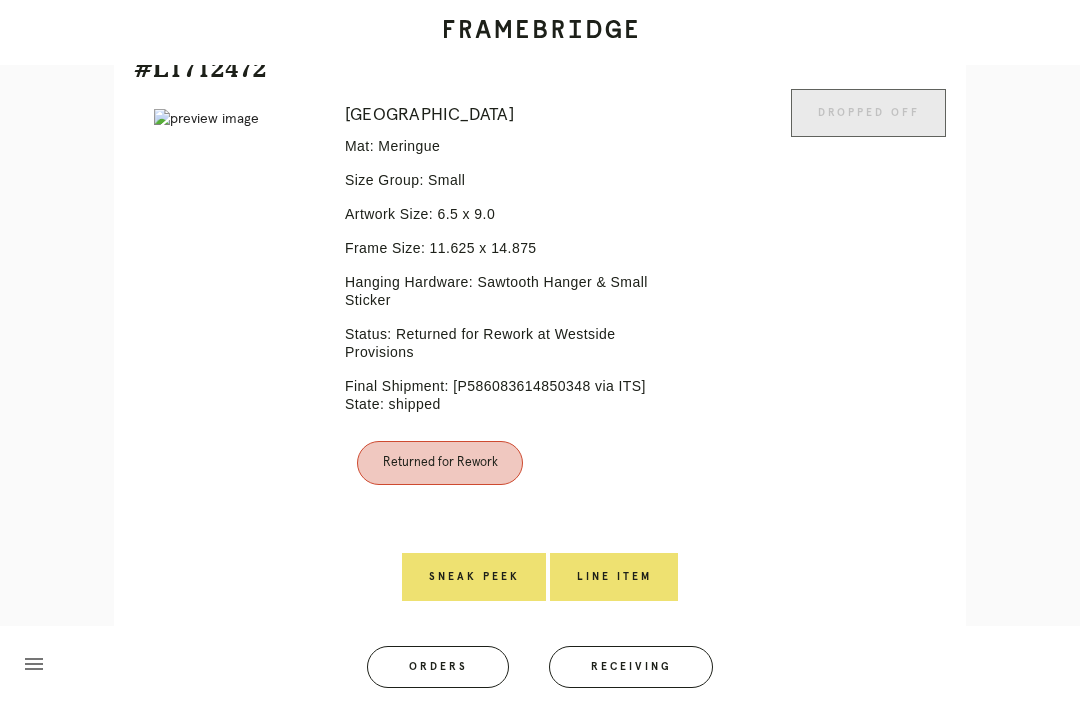 scroll, scrollTop: 1053, scrollLeft: 0, axis: vertical 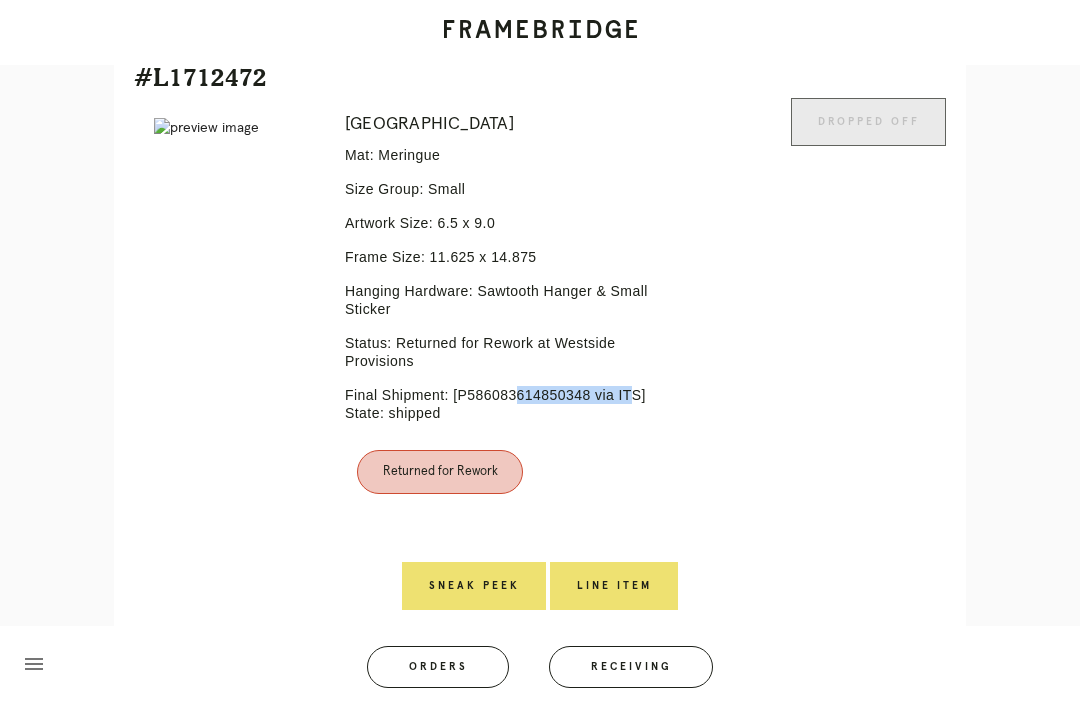 click on "Dropped off" at bounding box center [868, 330] 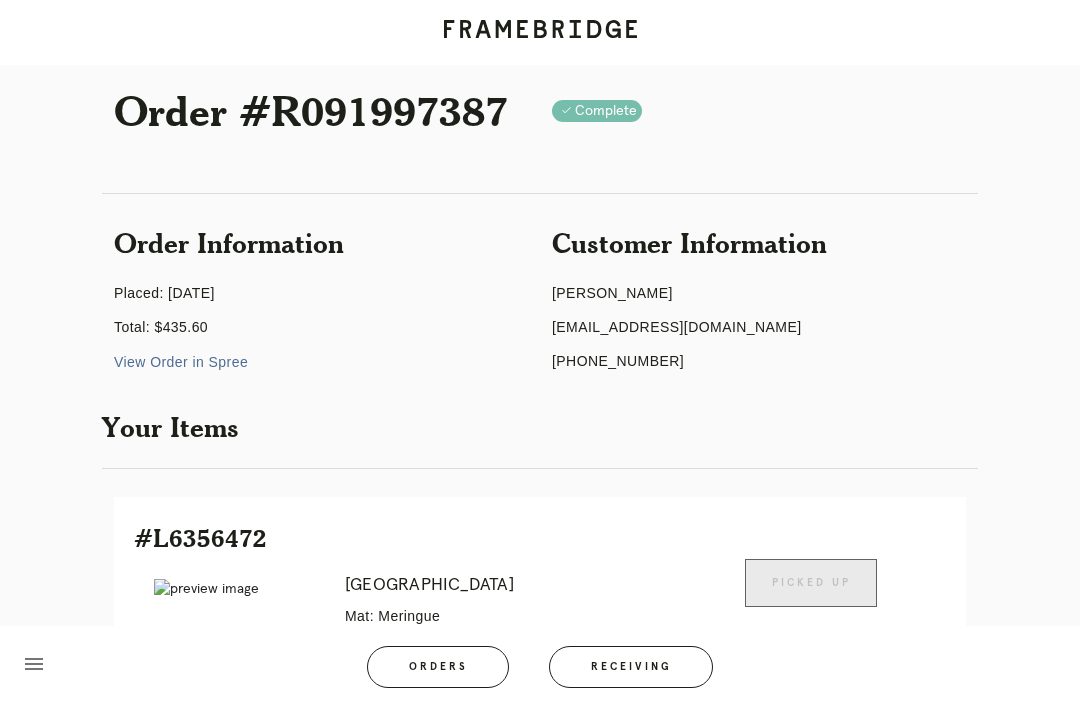 scroll, scrollTop: 0, scrollLeft: 0, axis: both 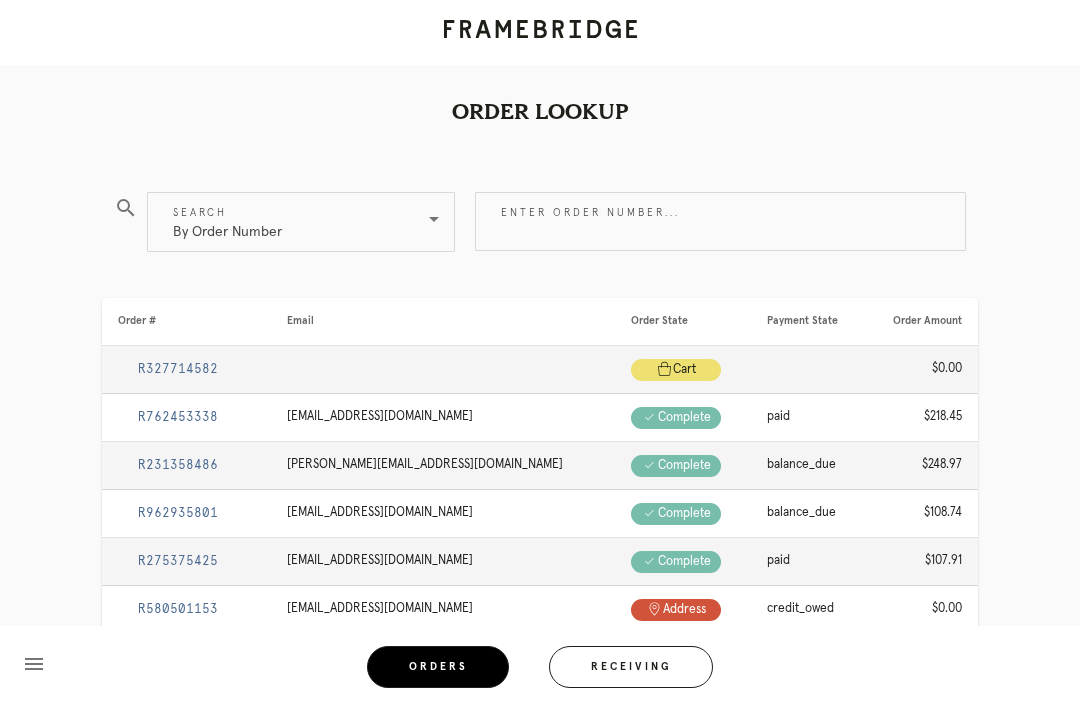 click on "menu
Orders
Receiving
Logged in as:   titilade.faminu@framebridge.com   Westside Provisions
Logout" at bounding box center (540, 673) 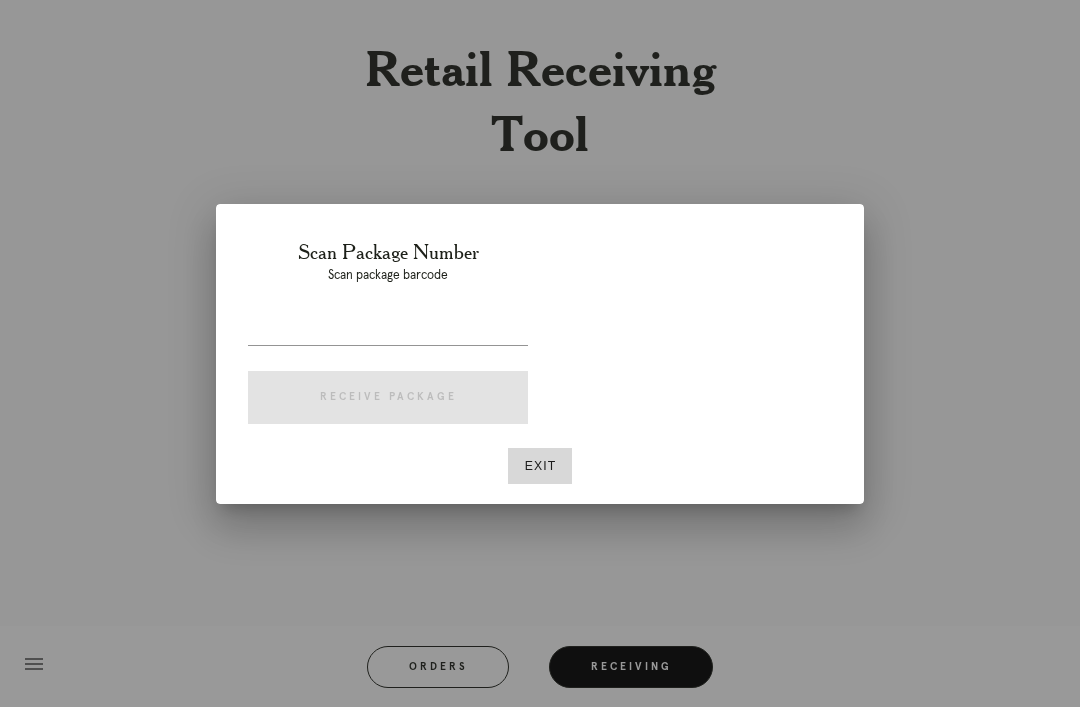 click at bounding box center (388, 329) 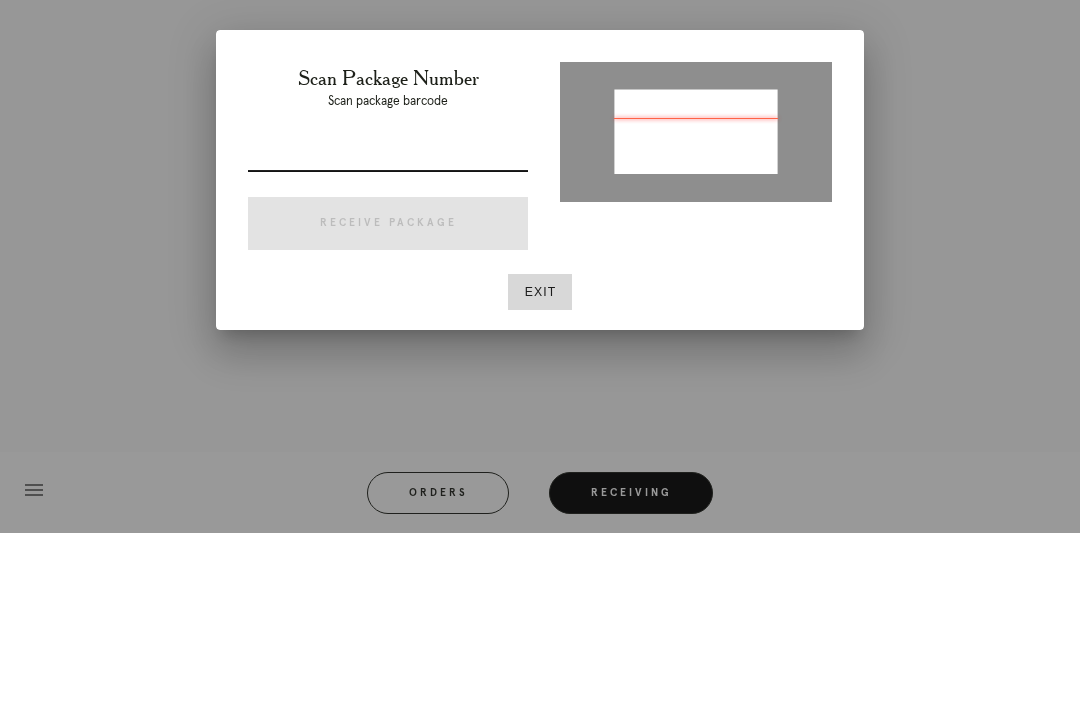 click at bounding box center (388, 329) 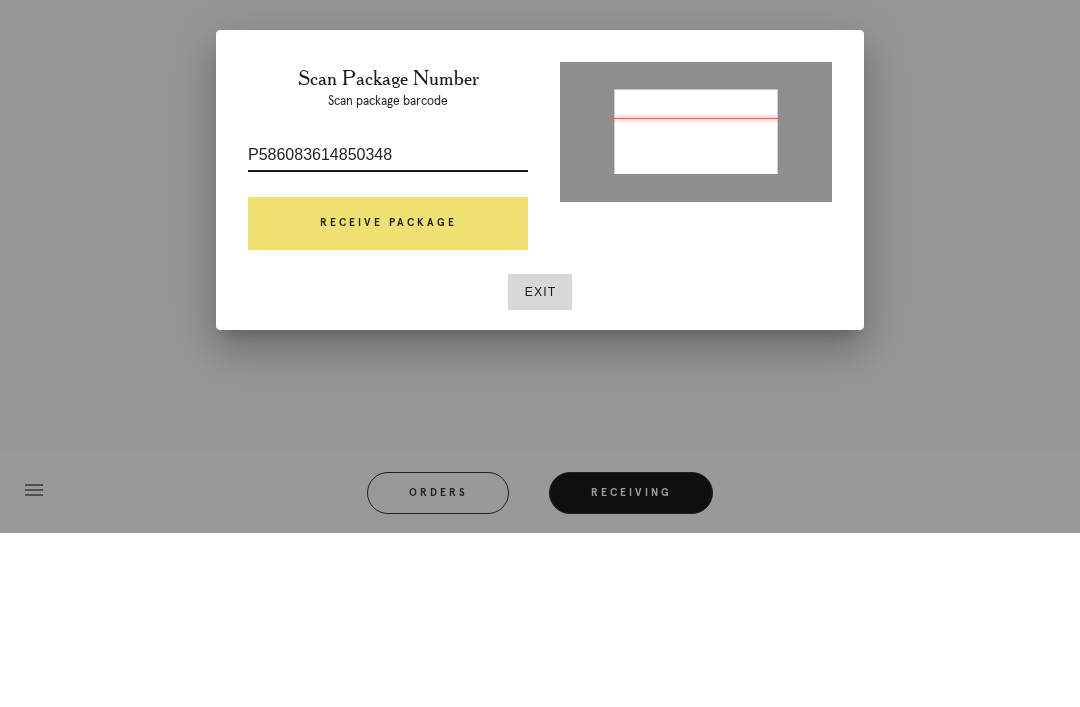 type on "P586083614850348" 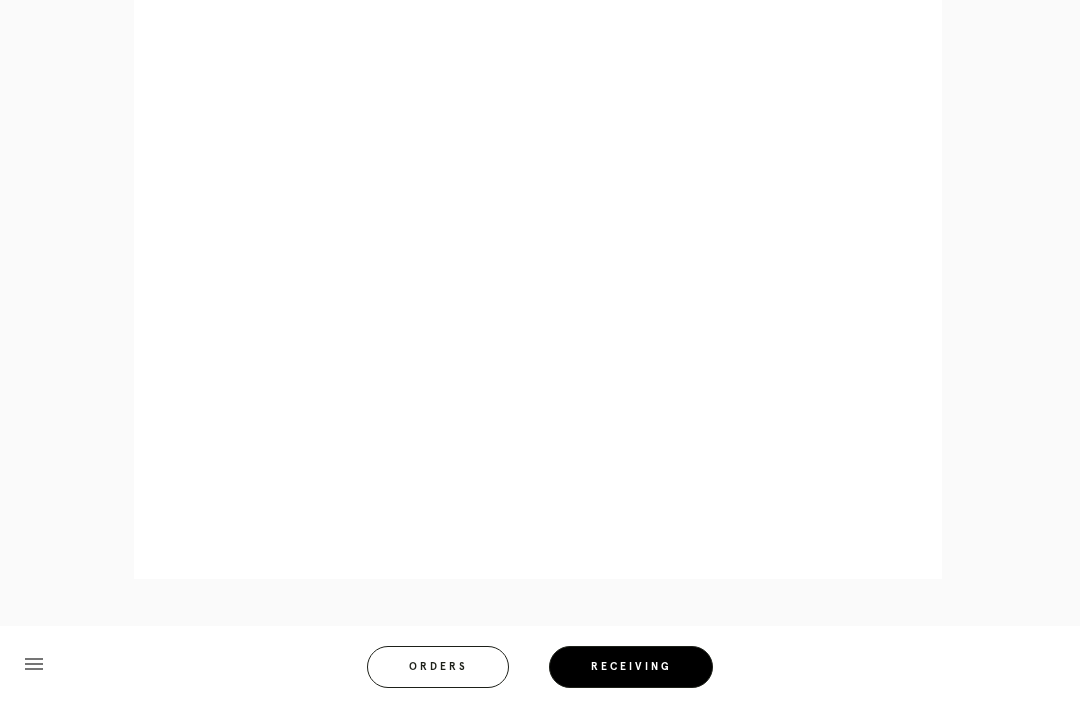 scroll, scrollTop: 1296, scrollLeft: 0, axis: vertical 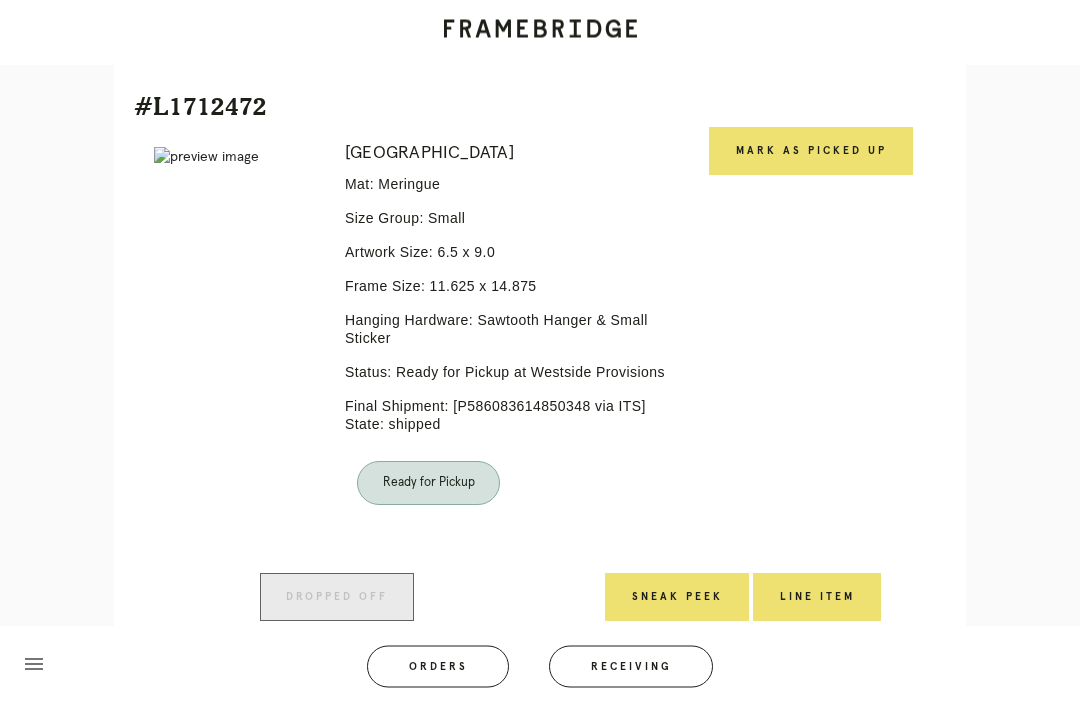 click on "Mark as Picked Up" at bounding box center [811, 152] 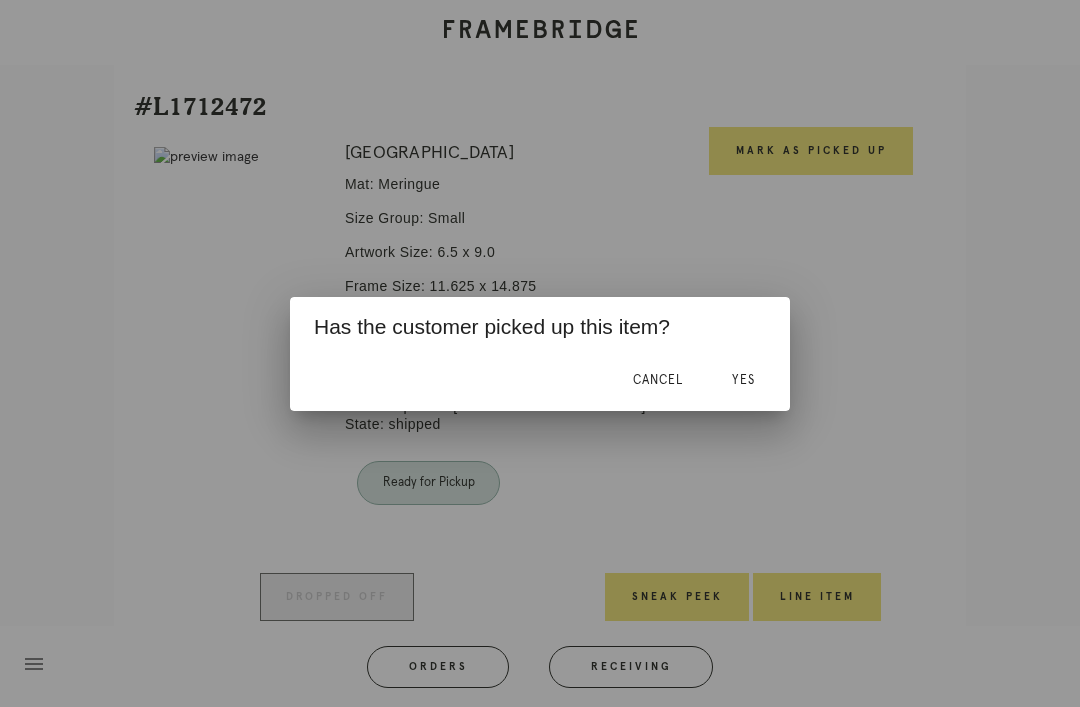 click on "Has the customer picked up this item?" at bounding box center (540, 324) 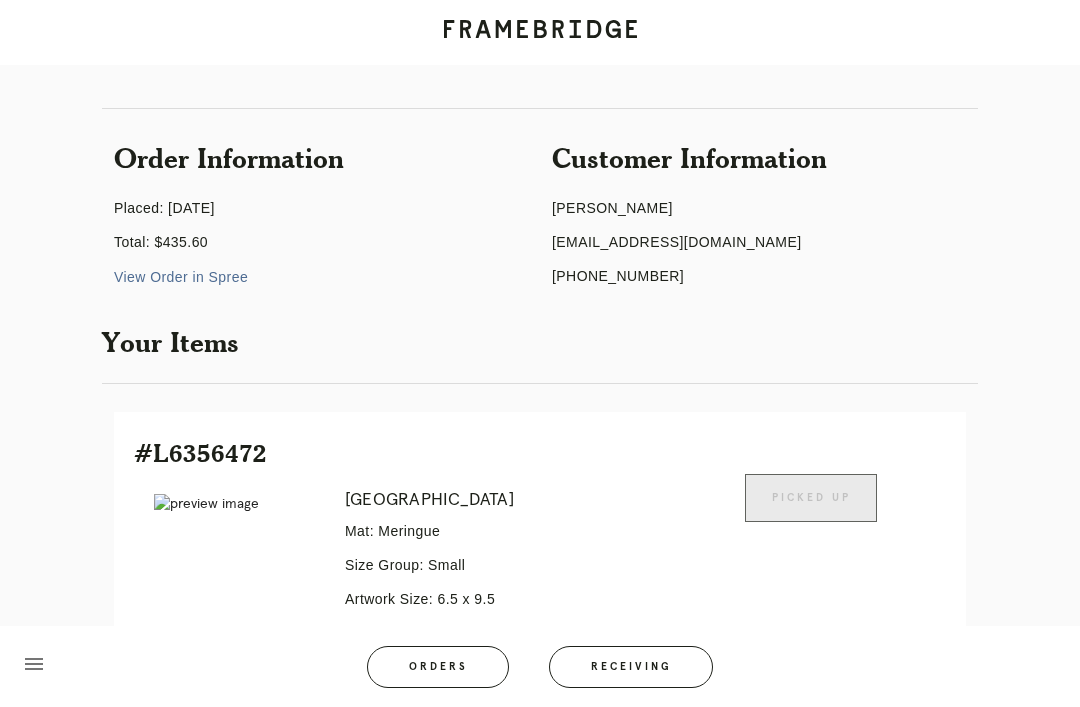 scroll, scrollTop: 0, scrollLeft: 0, axis: both 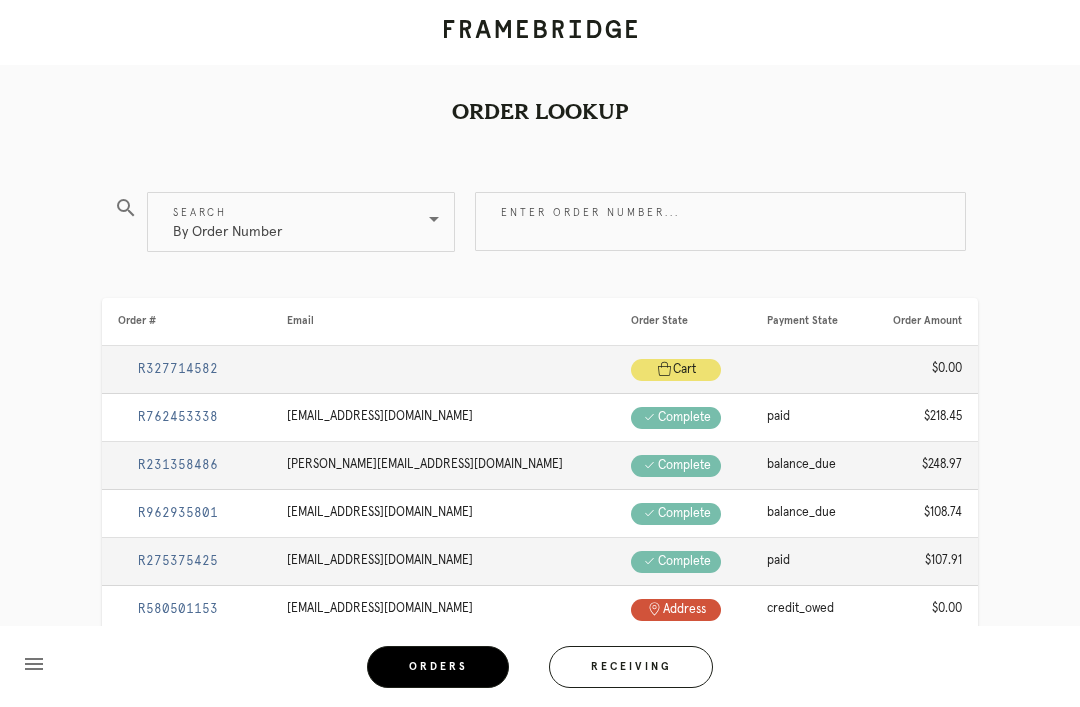 click on "Receiving" at bounding box center (631, 667) 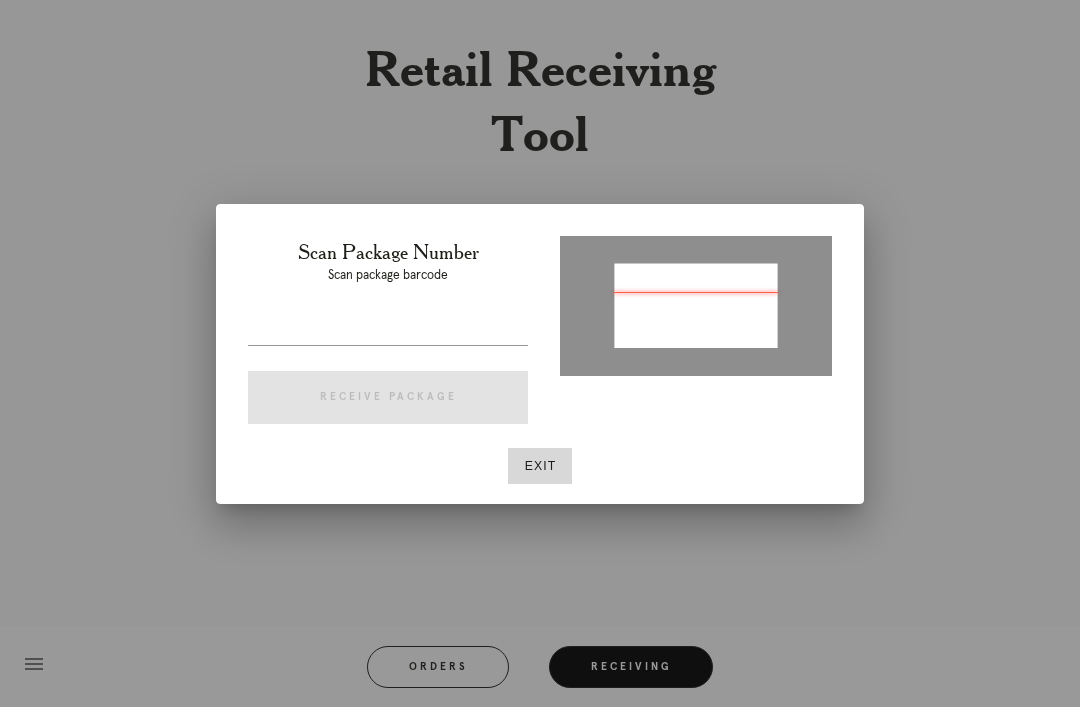 click at bounding box center (388, 329) 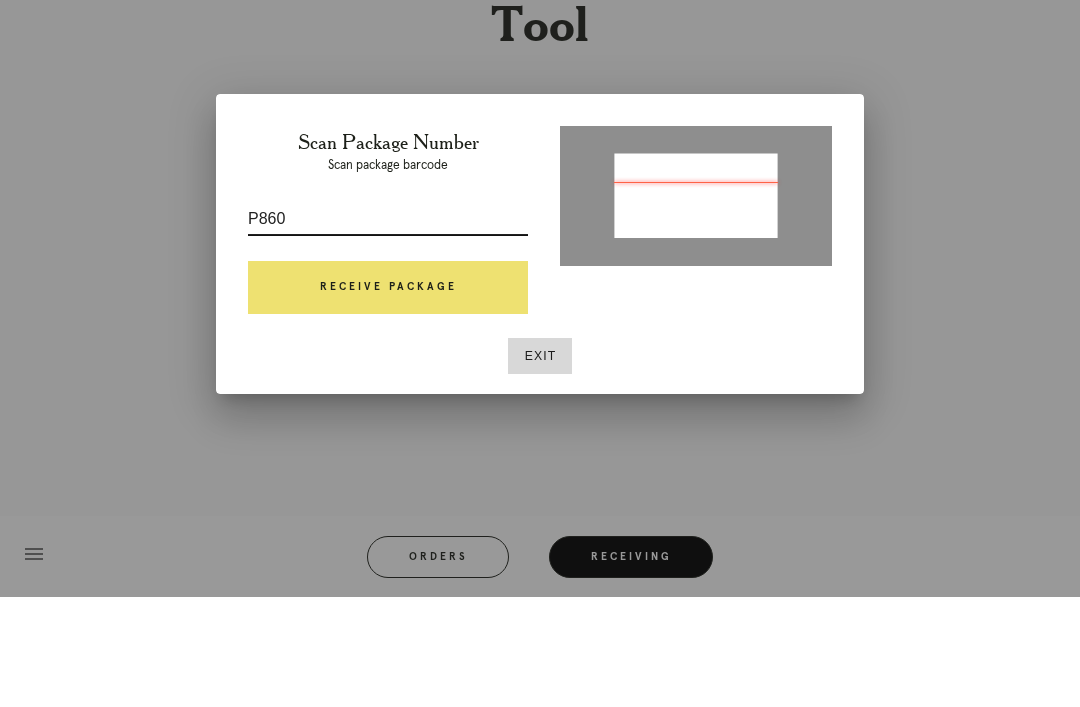 scroll, scrollTop: 0, scrollLeft: 0, axis: both 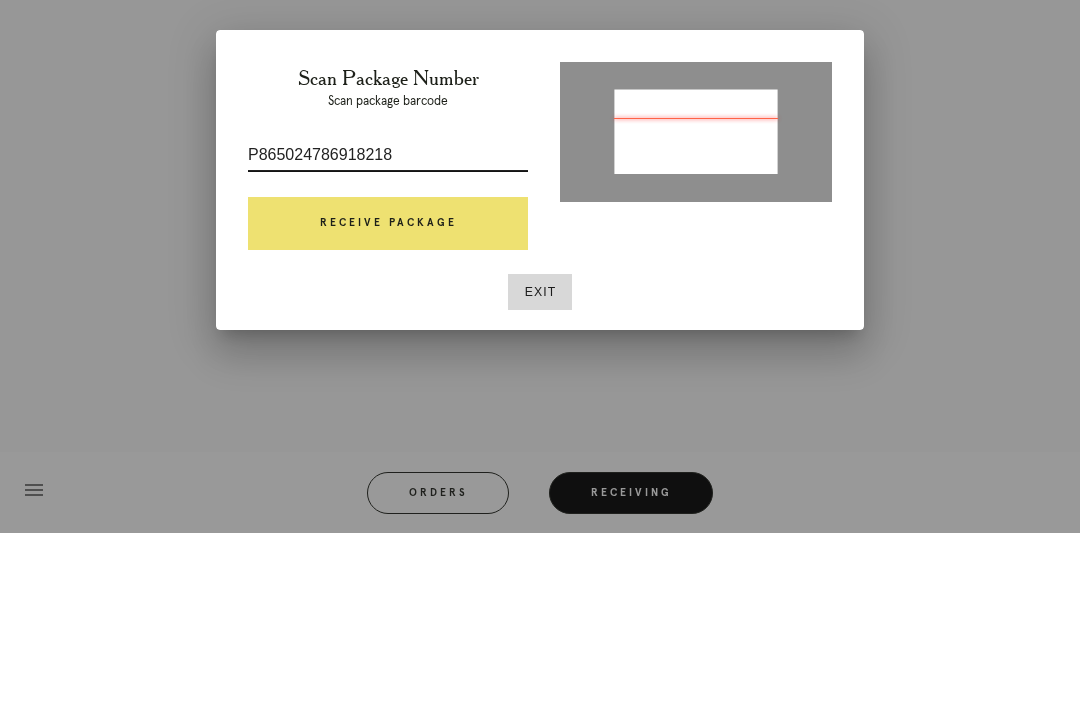 click on "P865024786918218" at bounding box center (388, 329) 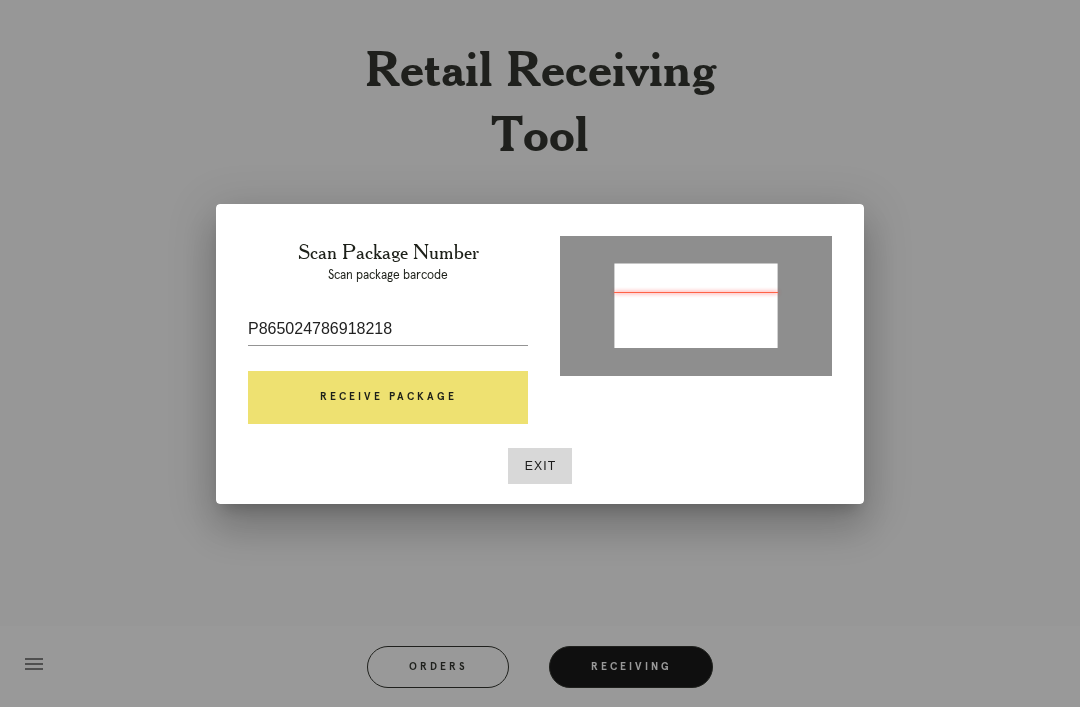 click on "Receive Package" at bounding box center (388, 398) 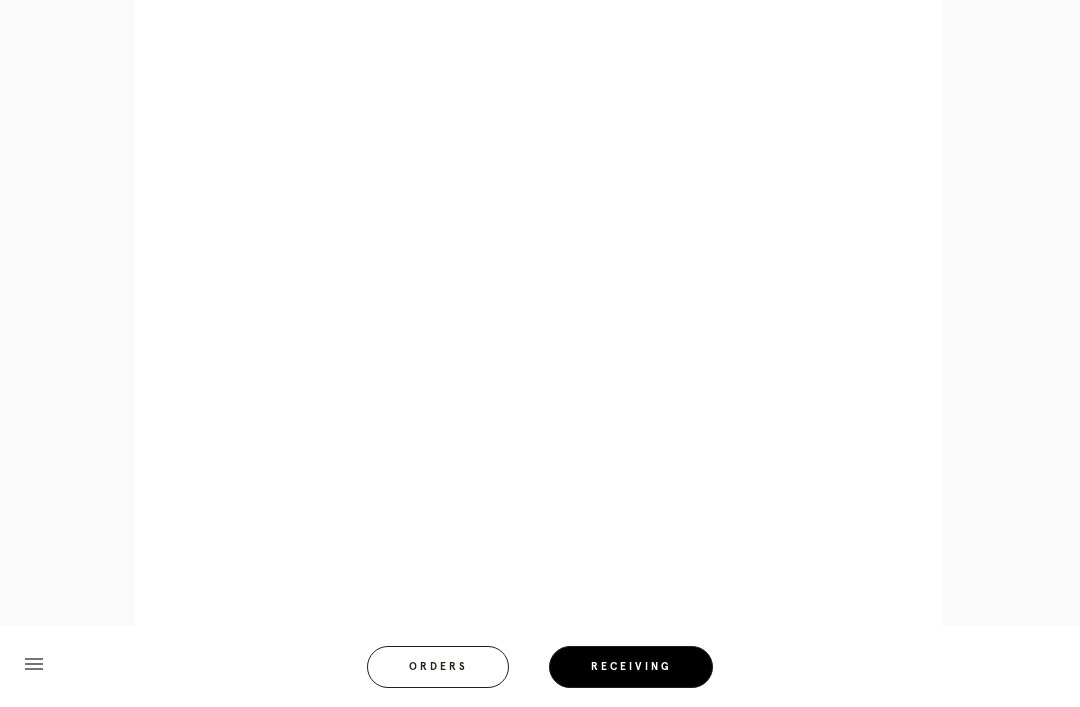scroll, scrollTop: 858, scrollLeft: 0, axis: vertical 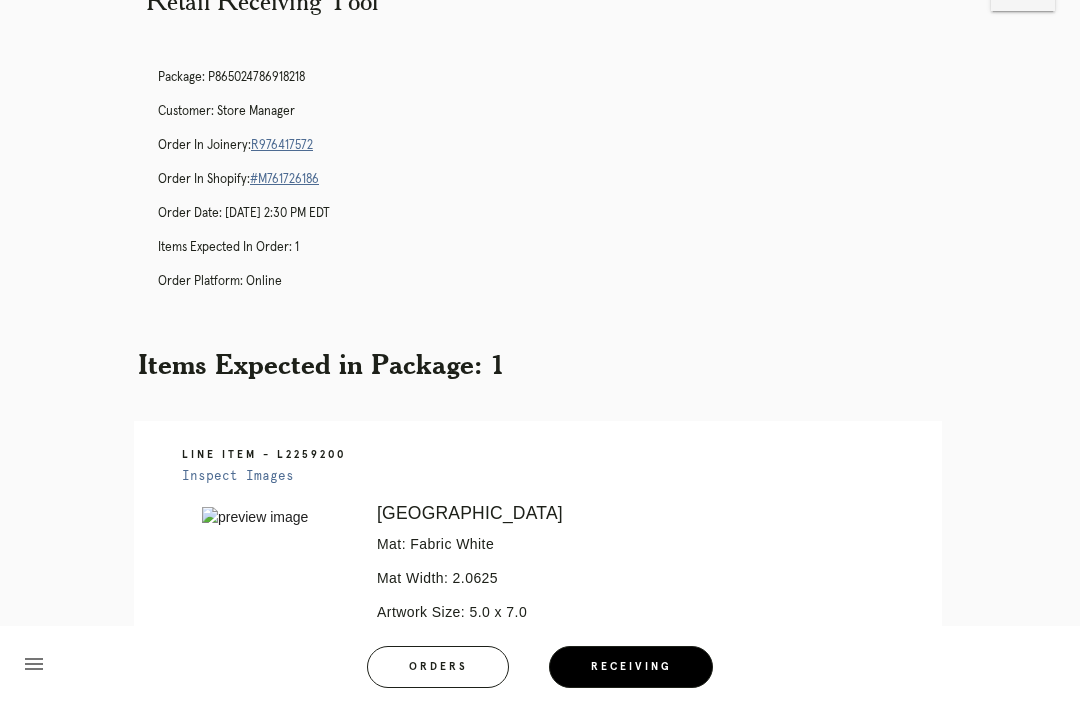 click on "R976417572" at bounding box center [282, 145] 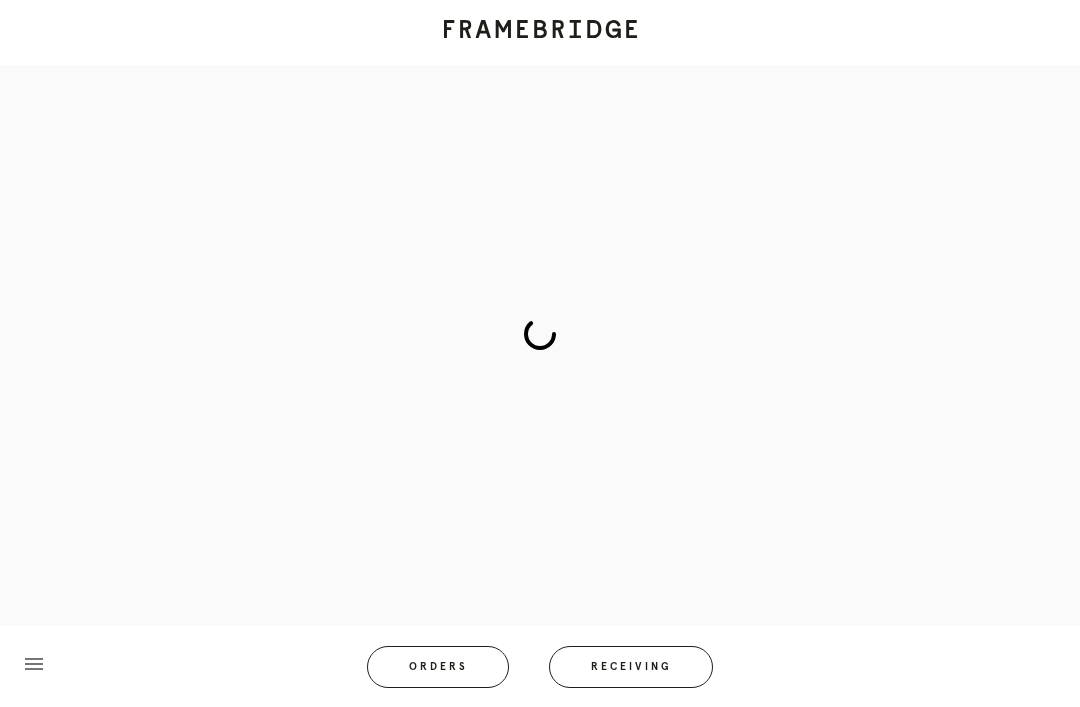 scroll, scrollTop: 0, scrollLeft: 0, axis: both 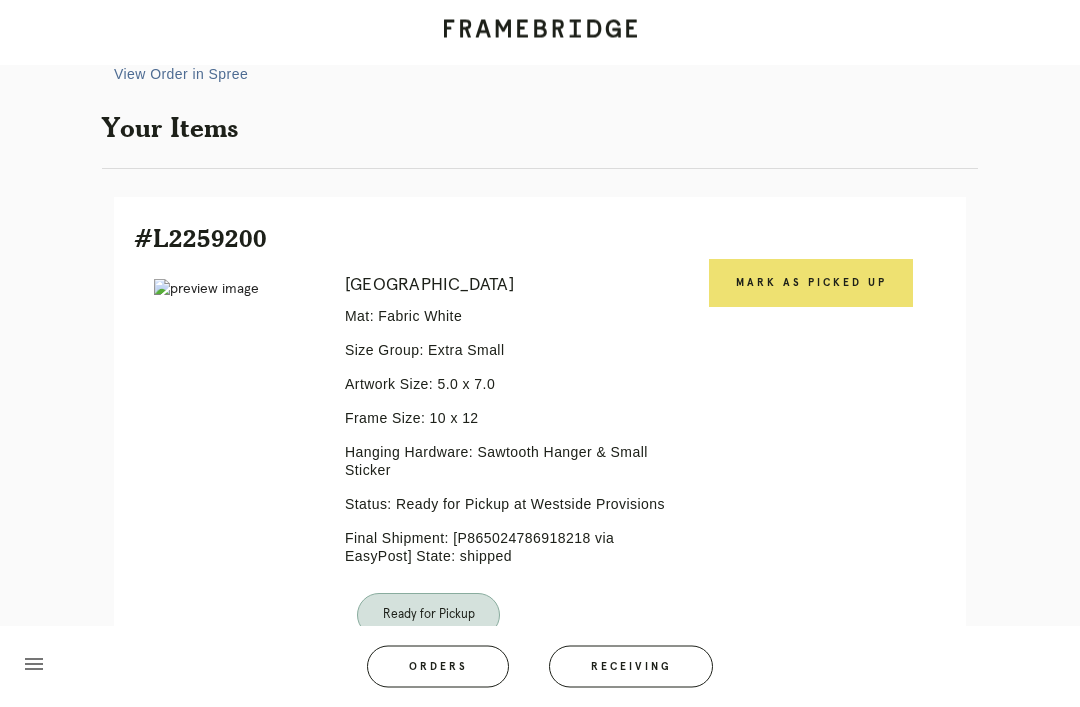 click on "Mark as Picked Up" at bounding box center (811, 284) 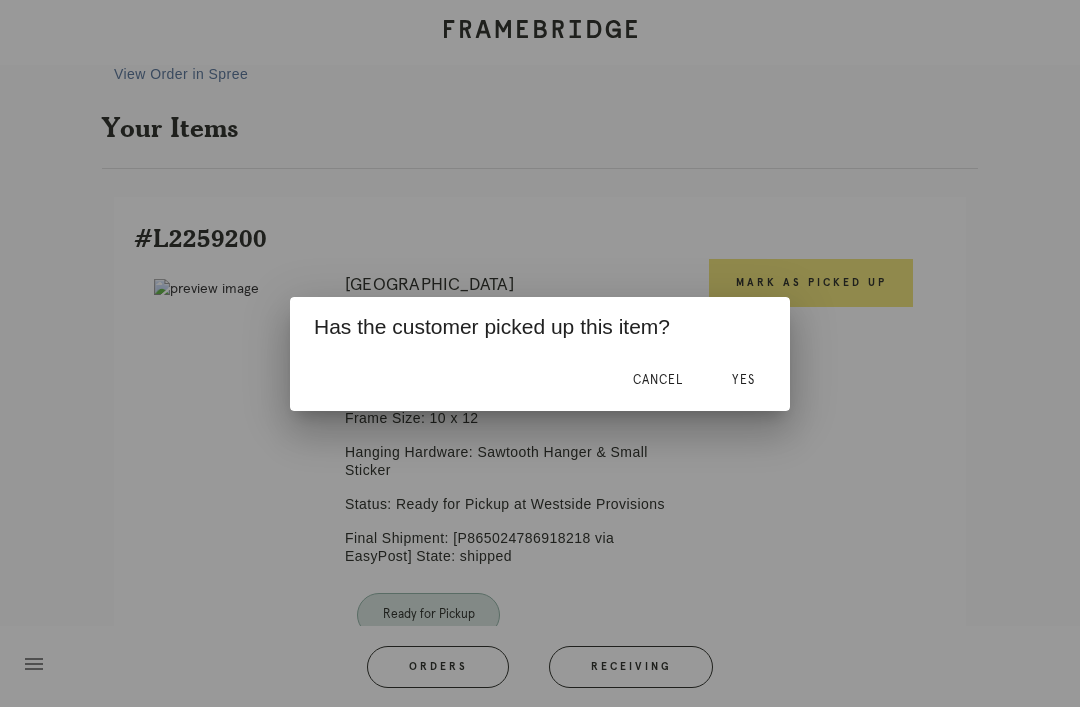 click on "Yes" at bounding box center [743, 380] 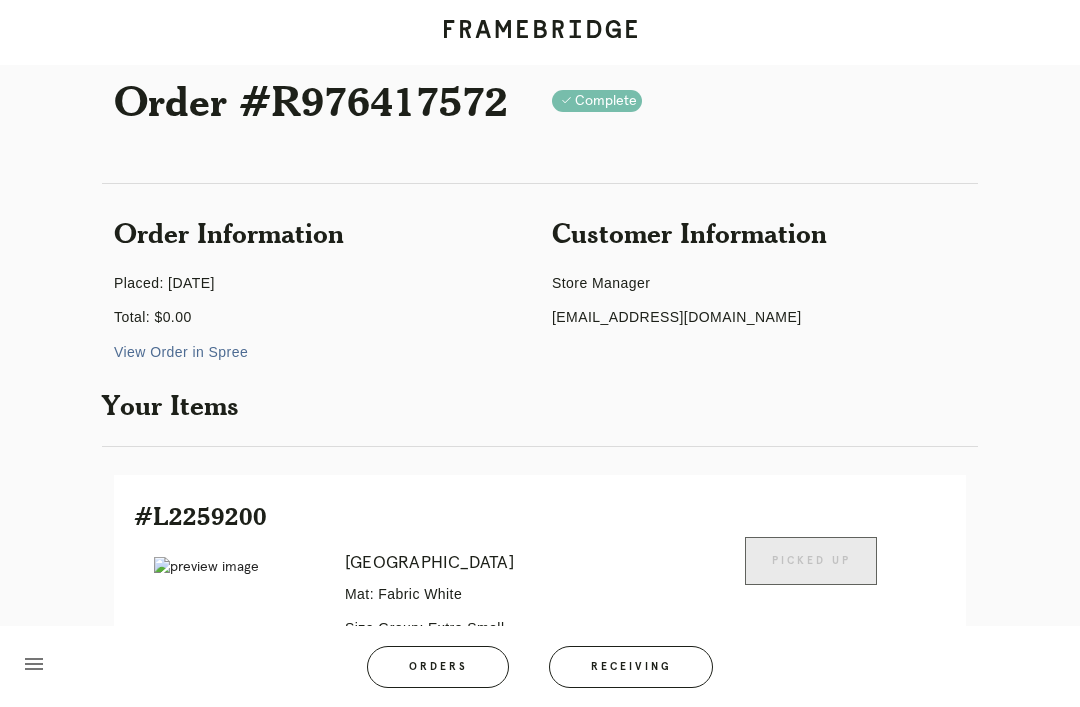scroll, scrollTop: 0, scrollLeft: 0, axis: both 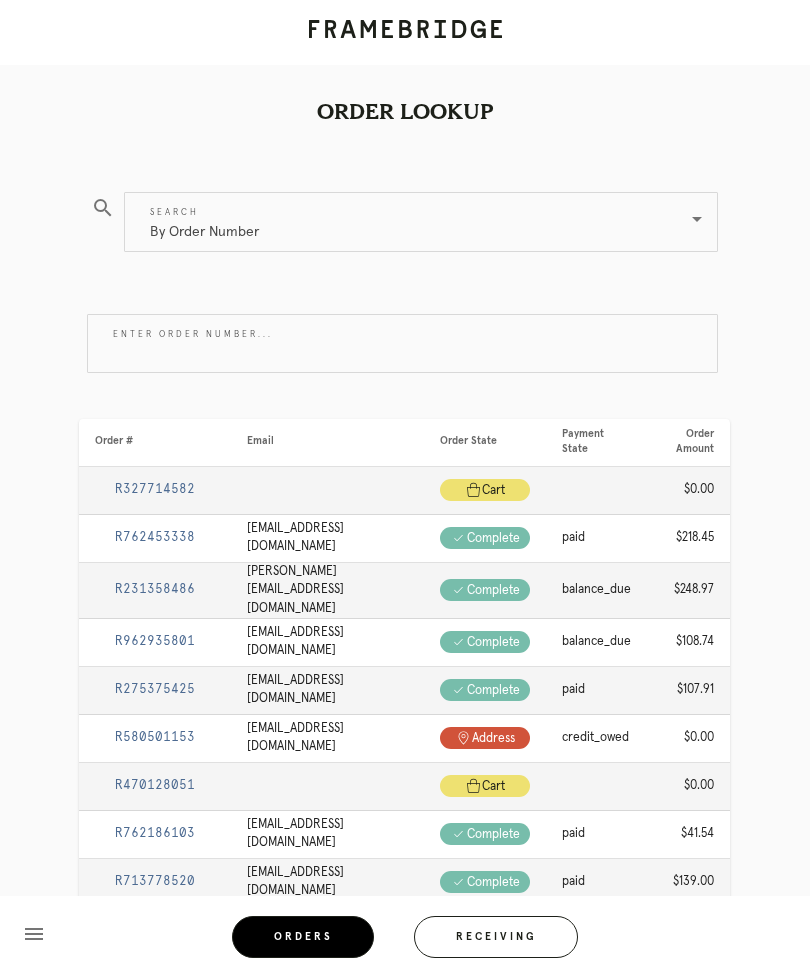 click on "Enter order number..." at bounding box center (402, 343) 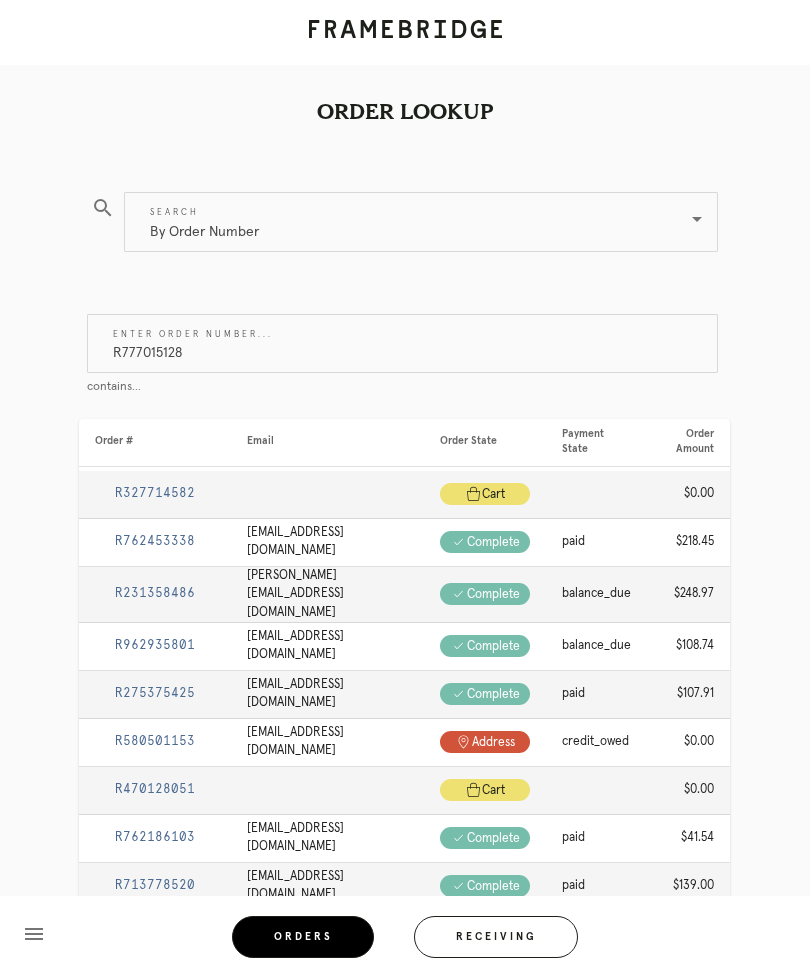 type on "R777015128" 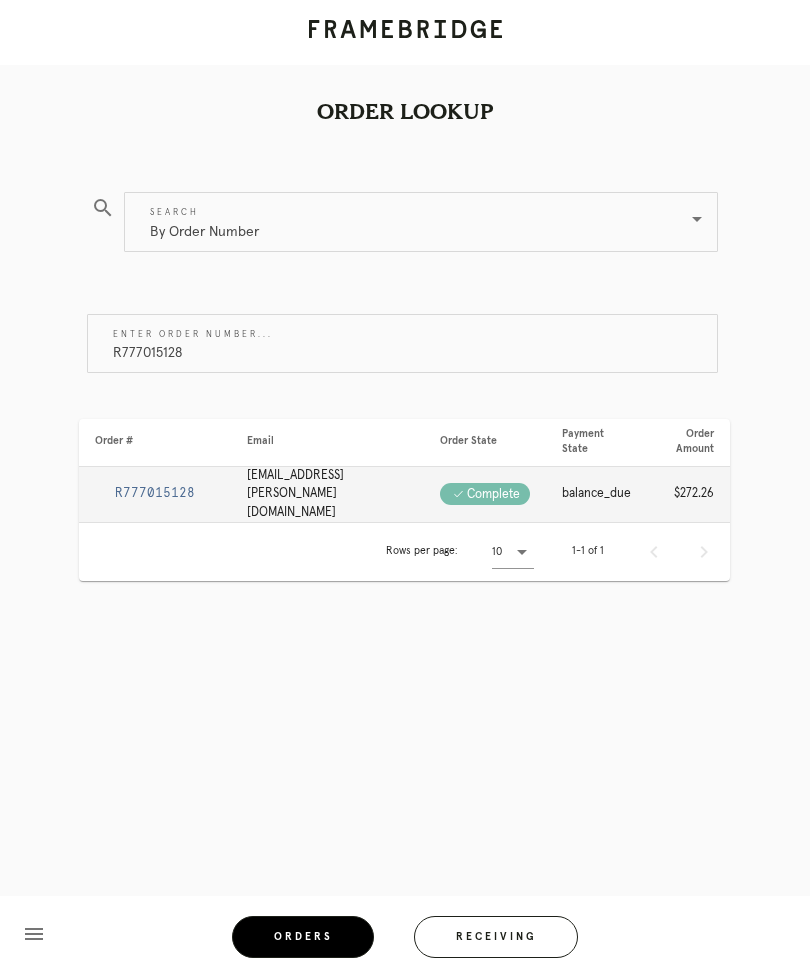 click on "R777015128" at bounding box center [155, 494] 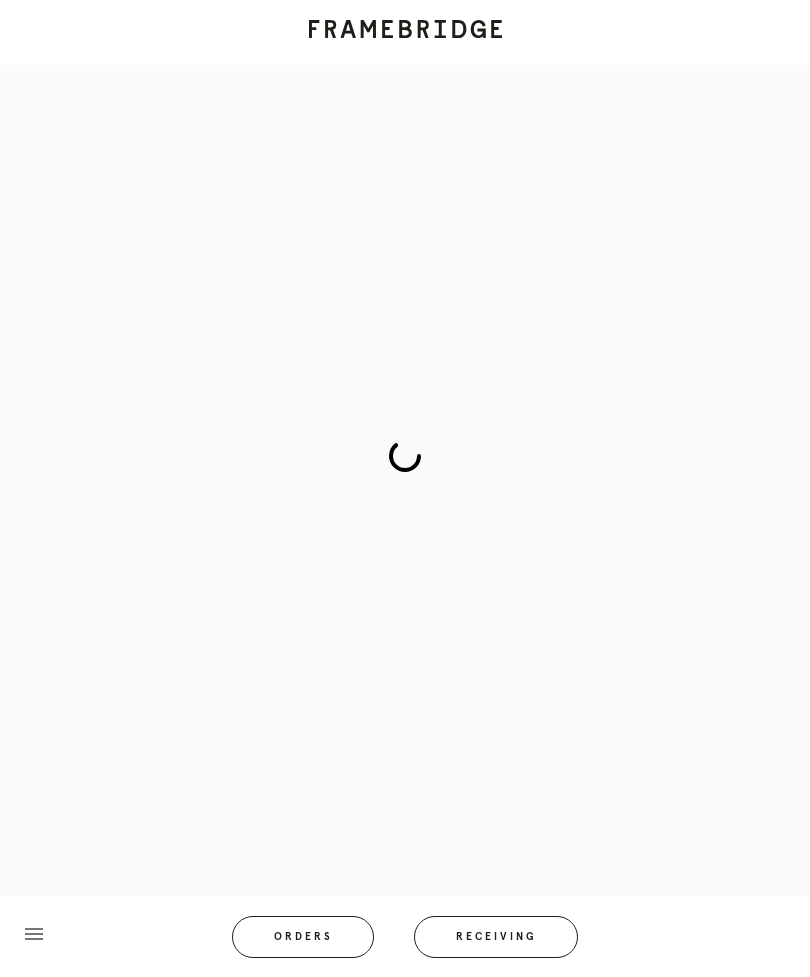 click at bounding box center (405, 455) 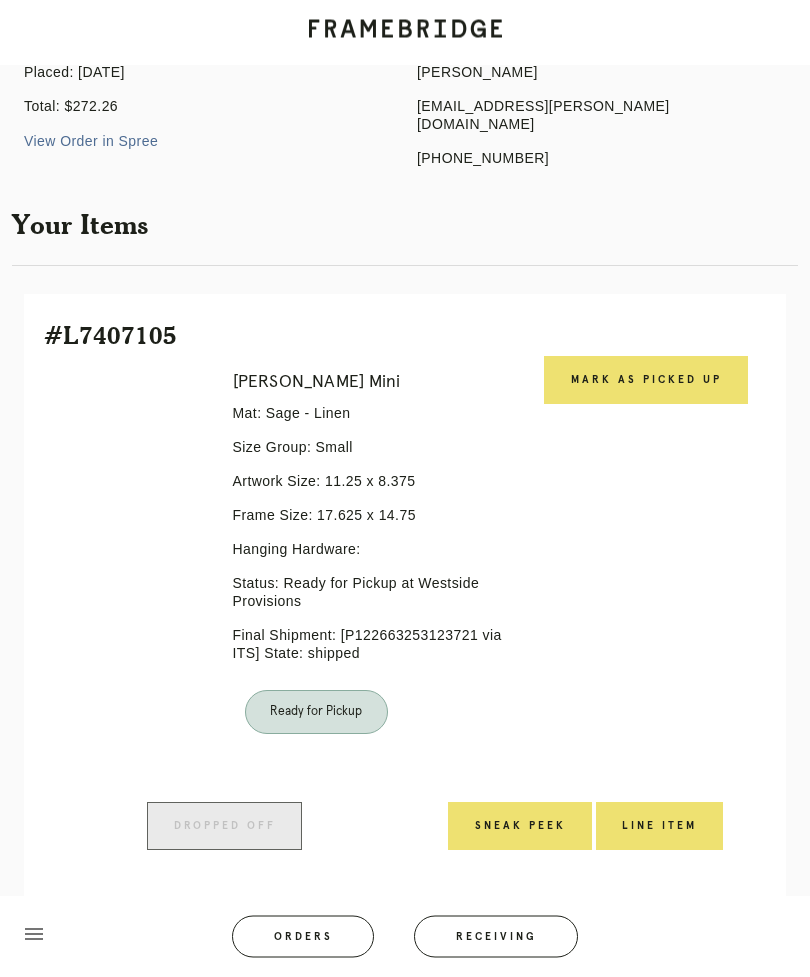 scroll, scrollTop: 219, scrollLeft: 0, axis: vertical 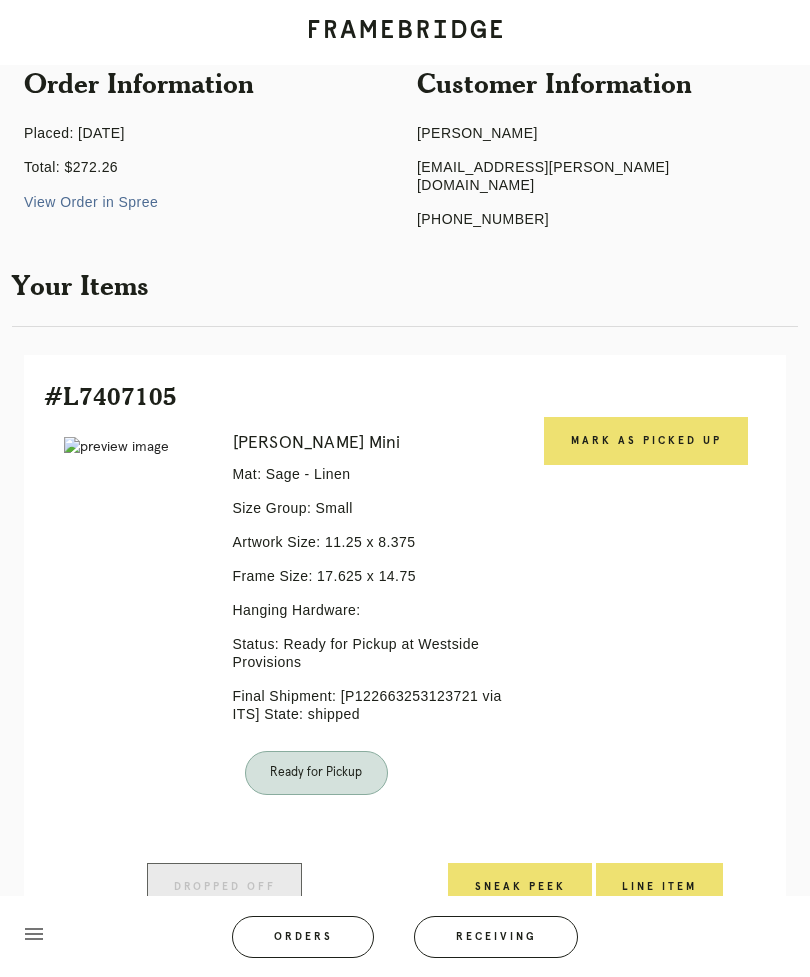 click on "Mark as Picked Up" at bounding box center (646, 441) 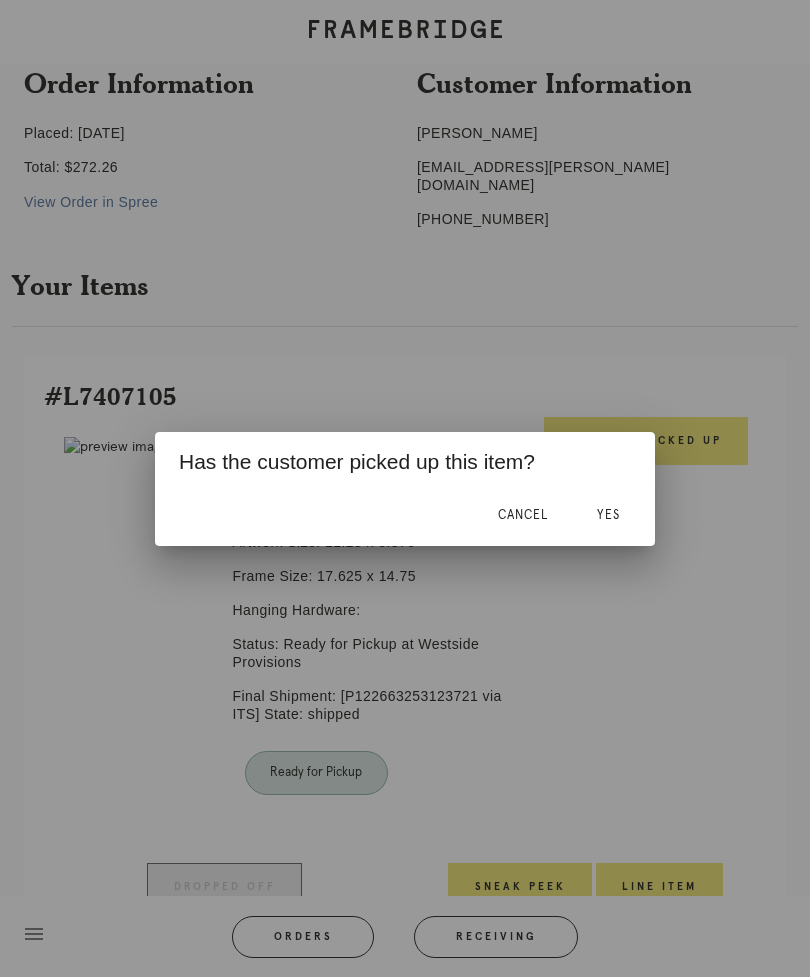 click on "Yes" at bounding box center (608, 515) 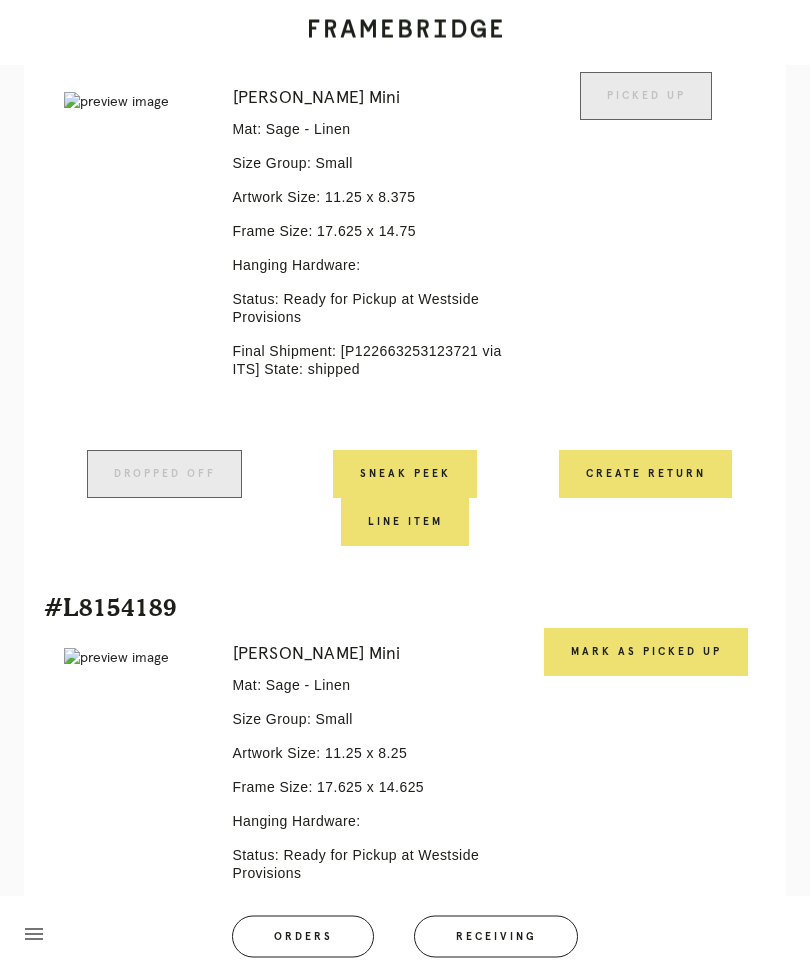 click on "Mark as Picked Up" at bounding box center [646, 653] 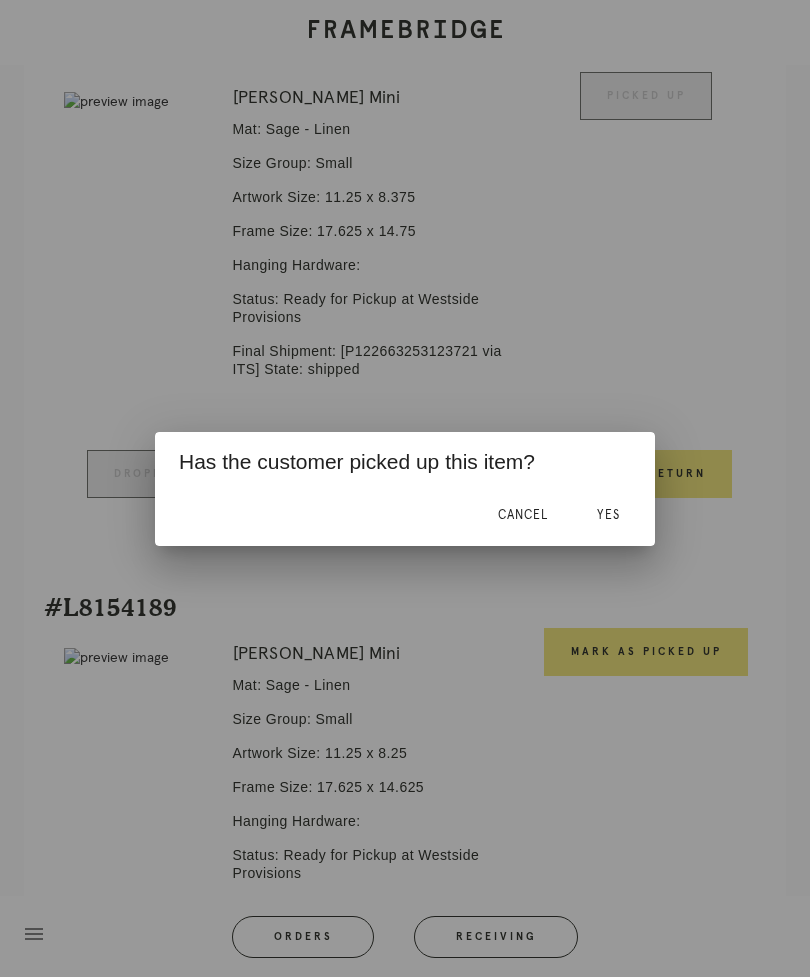 click on "Yes" at bounding box center [608, 516] 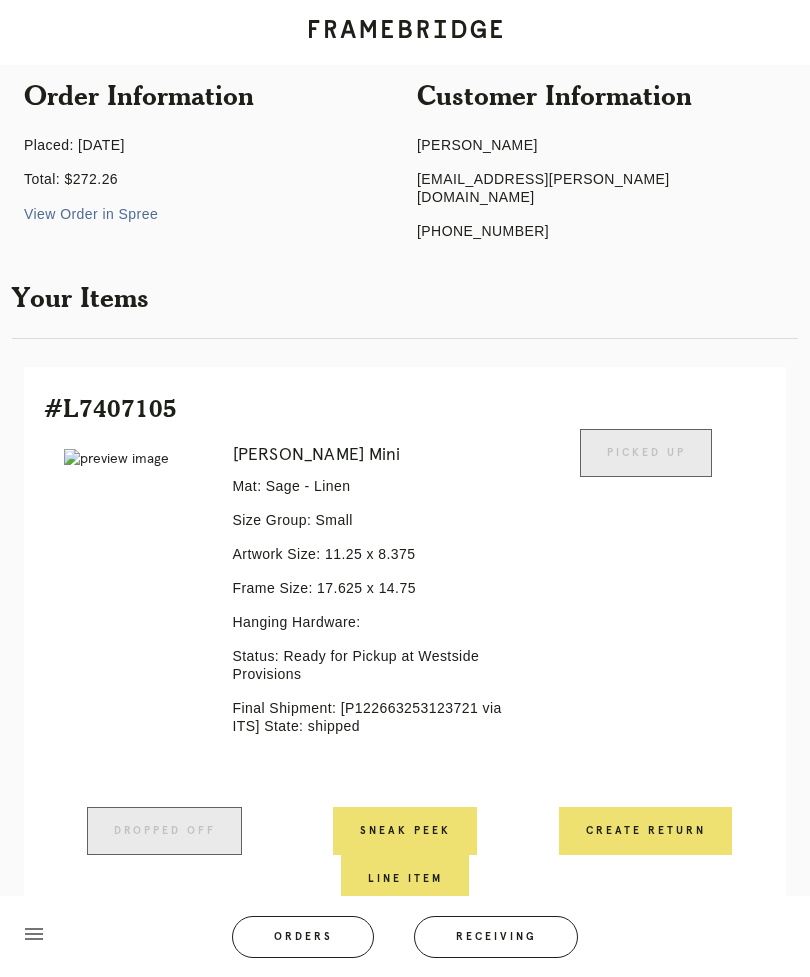 scroll, scrollTop: 0, scrollLeft: 0, axis: both 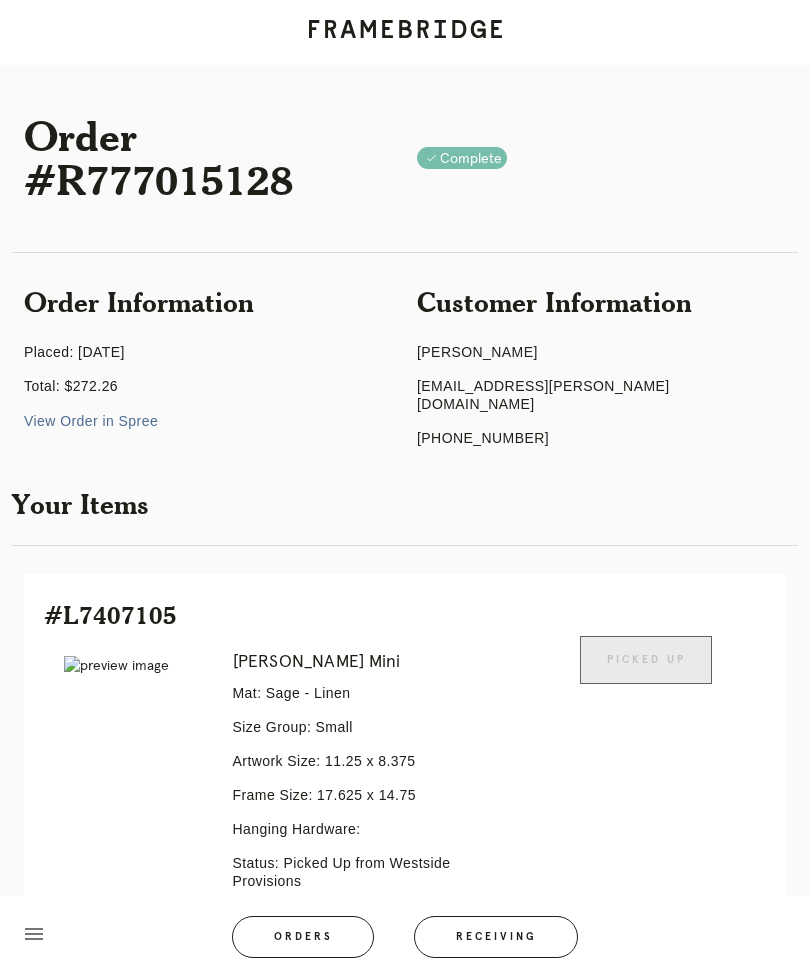 click at bounding box center [405, 32] 